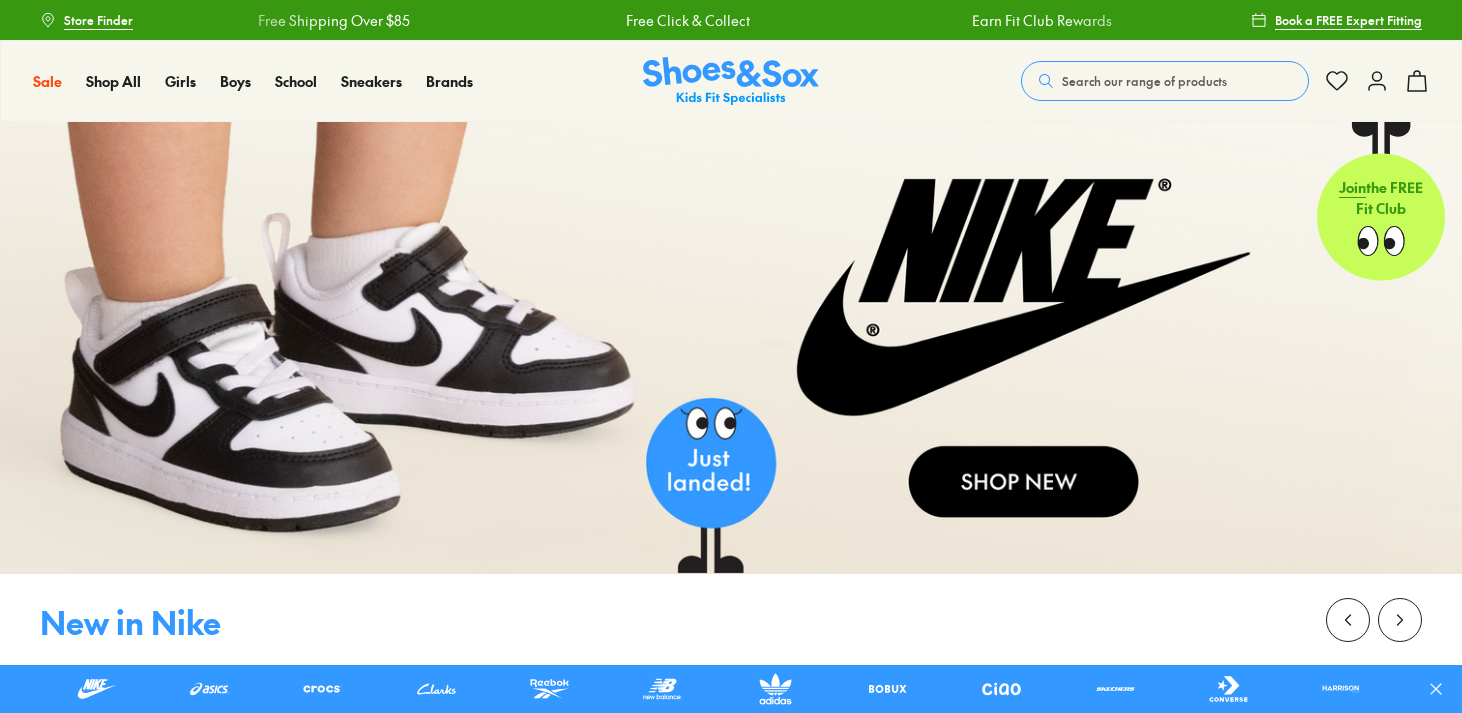 scroll, scrollTop: 0, scrollLeft: 0, axis: both 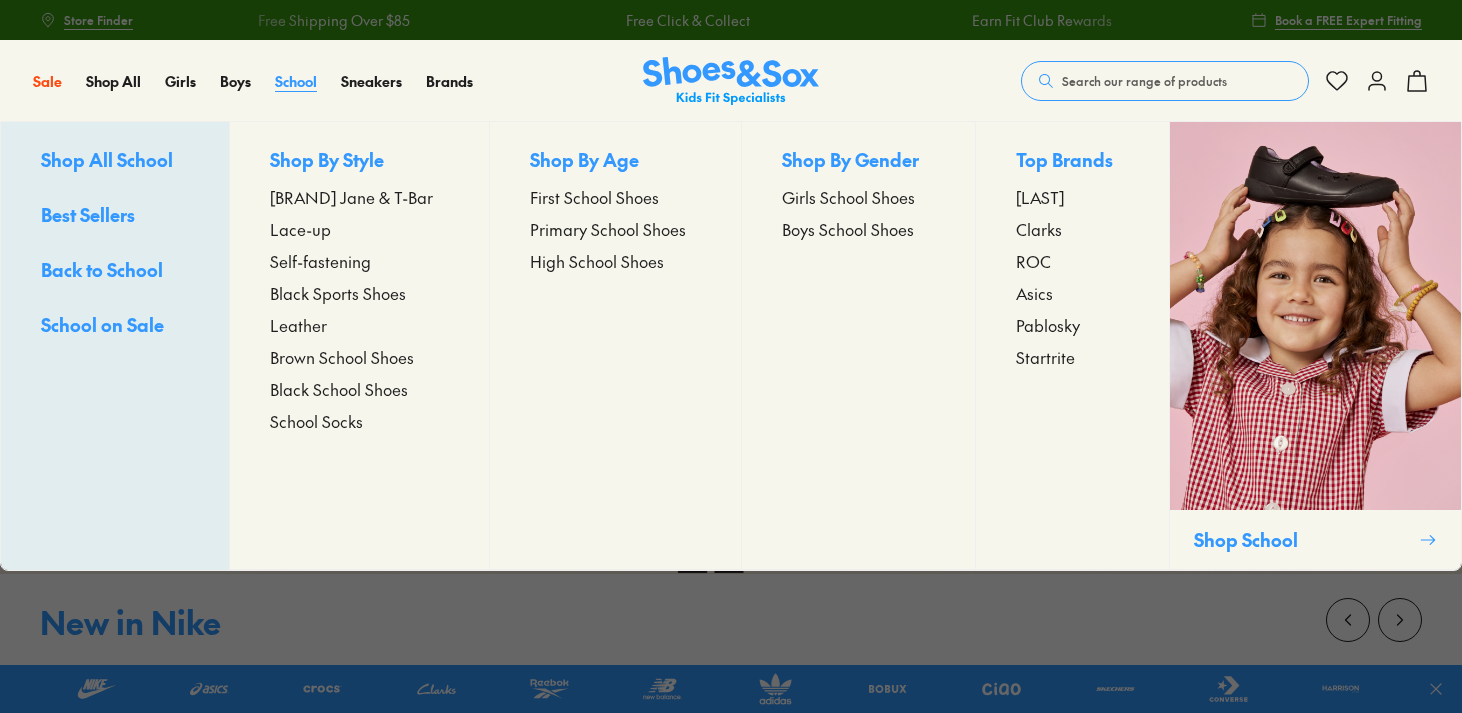 click on "School" at bounding box center (296, 81) 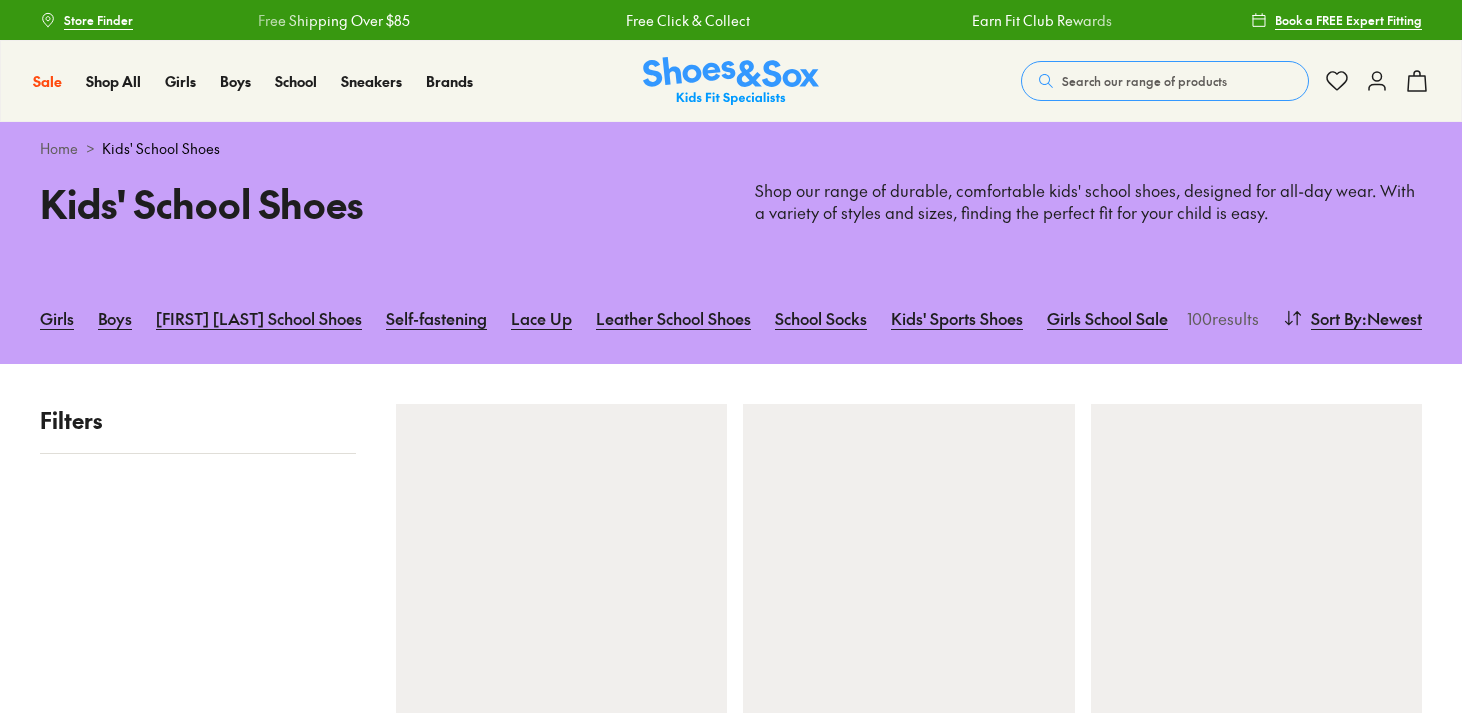 scroll, scrollTop: 0, scrollLeft: 0, axis: both 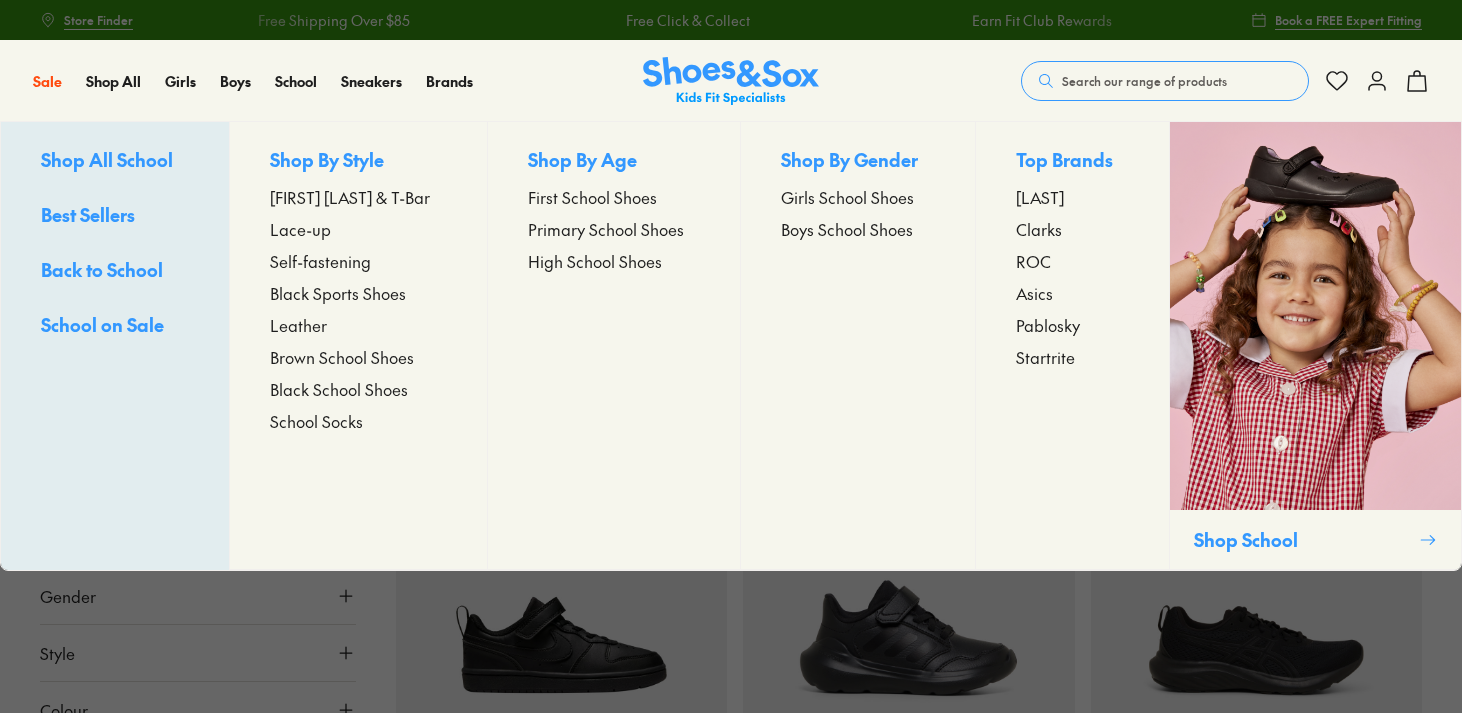 click on "Primary School Shoes" at bounding box center [606, 229] 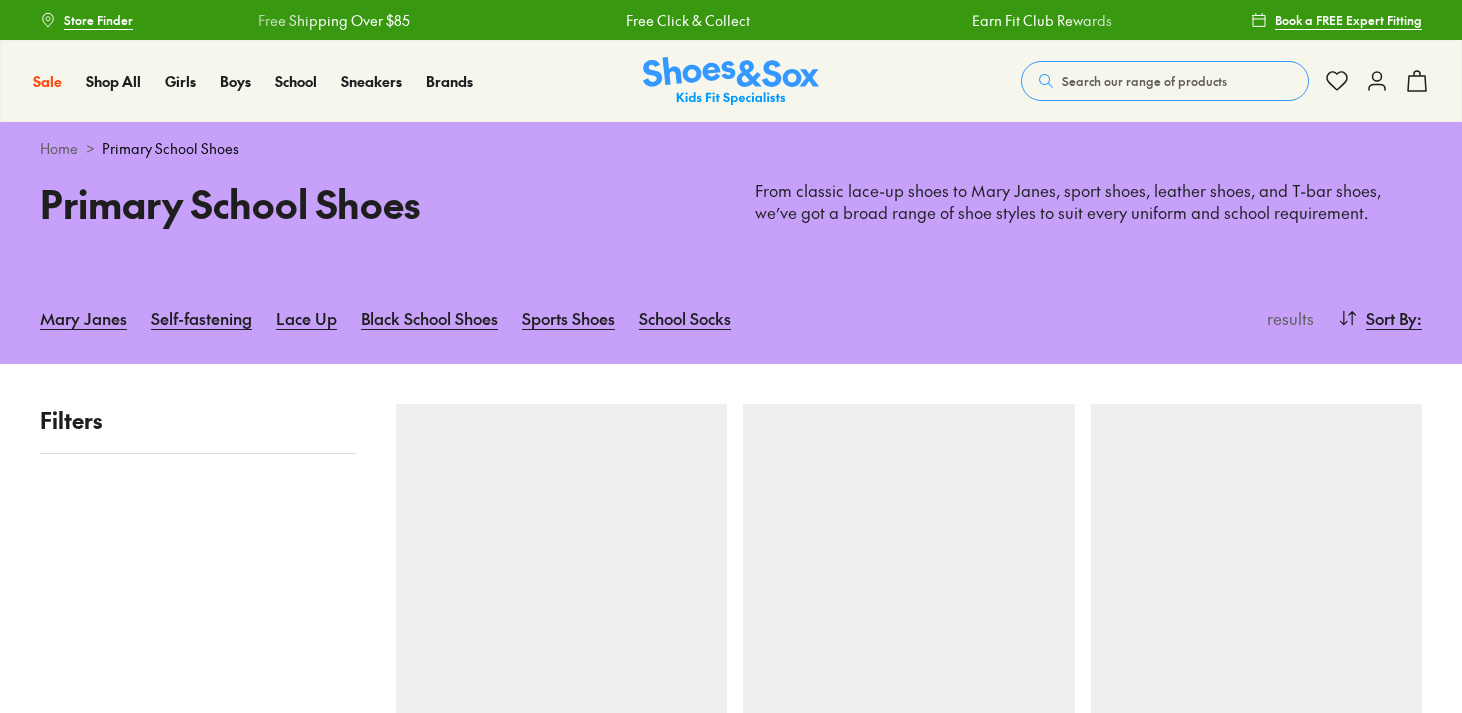 scroll, scrollTop: 0, scrollLeft: 0, axis: both 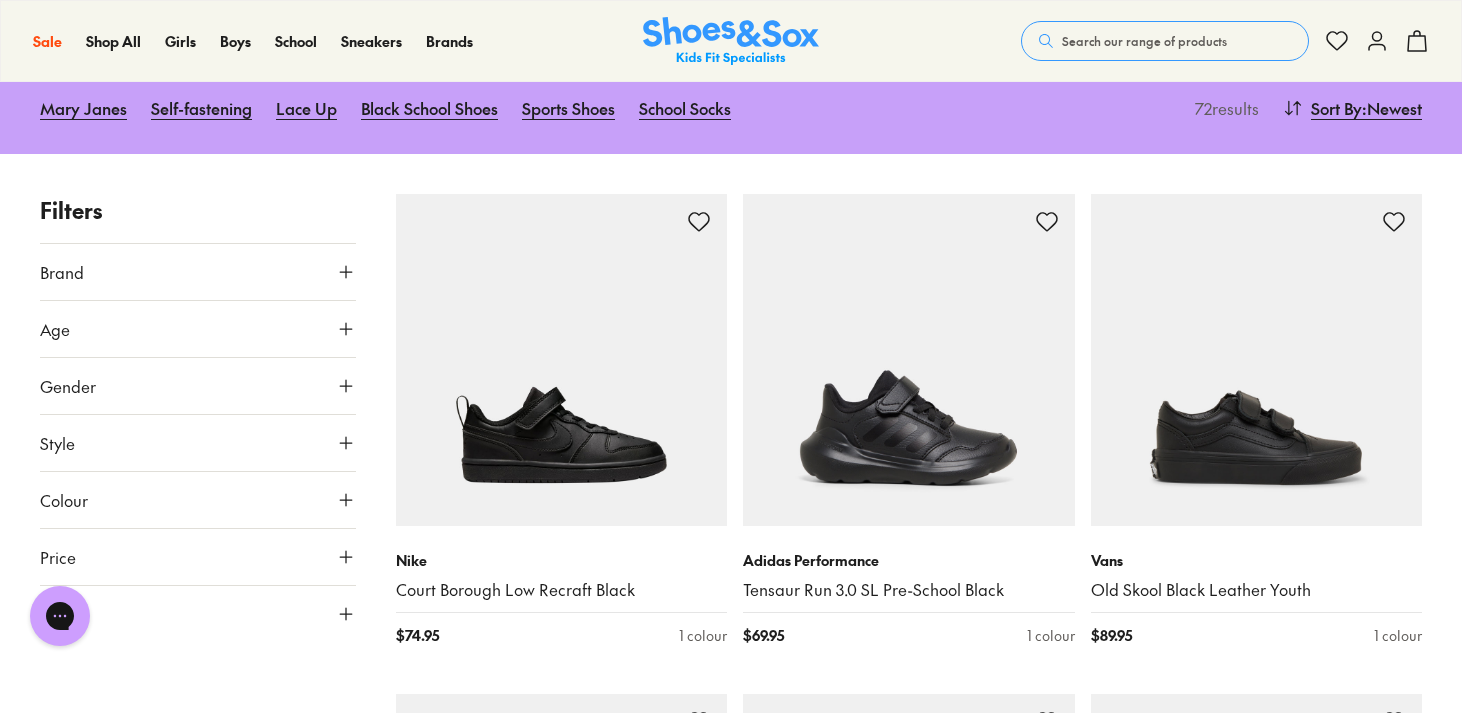 click on "Brand" at bounding box center (198, 272) 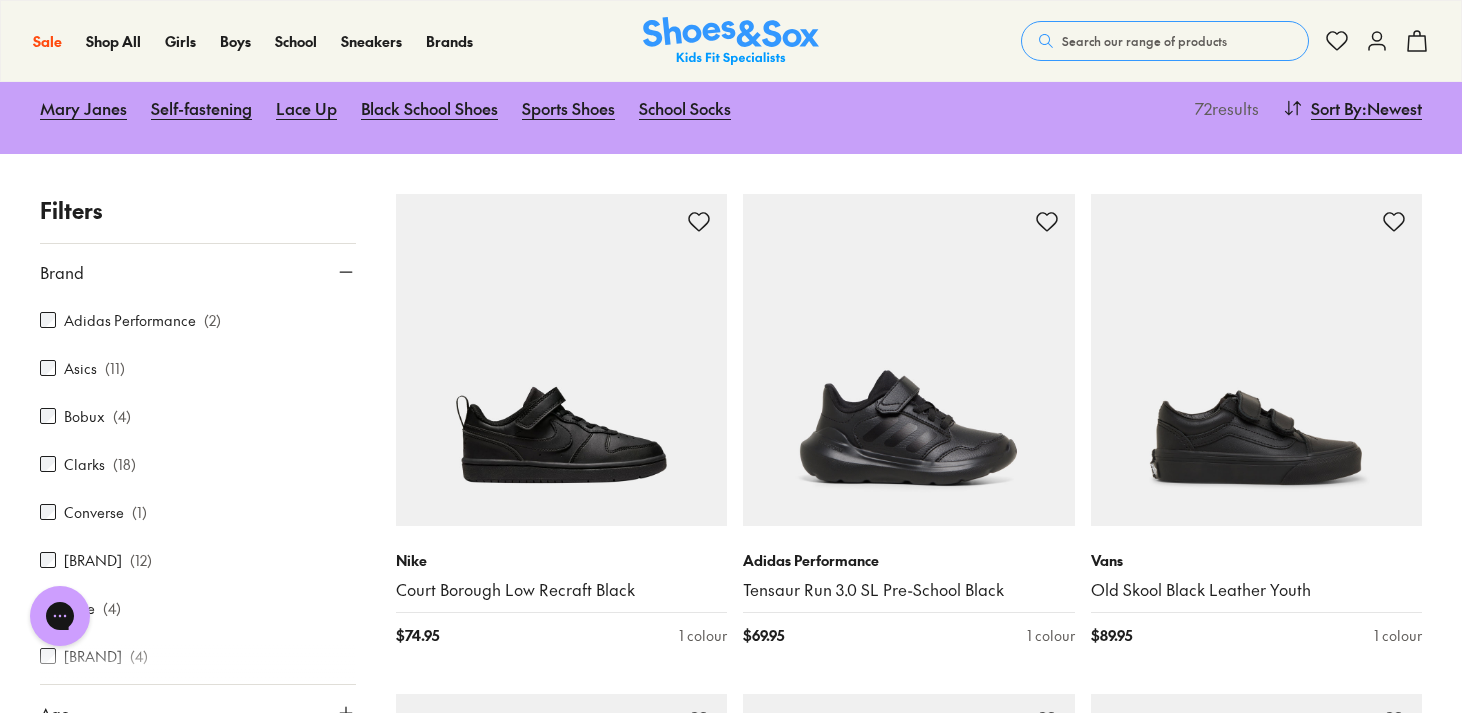 click on "Asics" at bounding box center (80, 368) 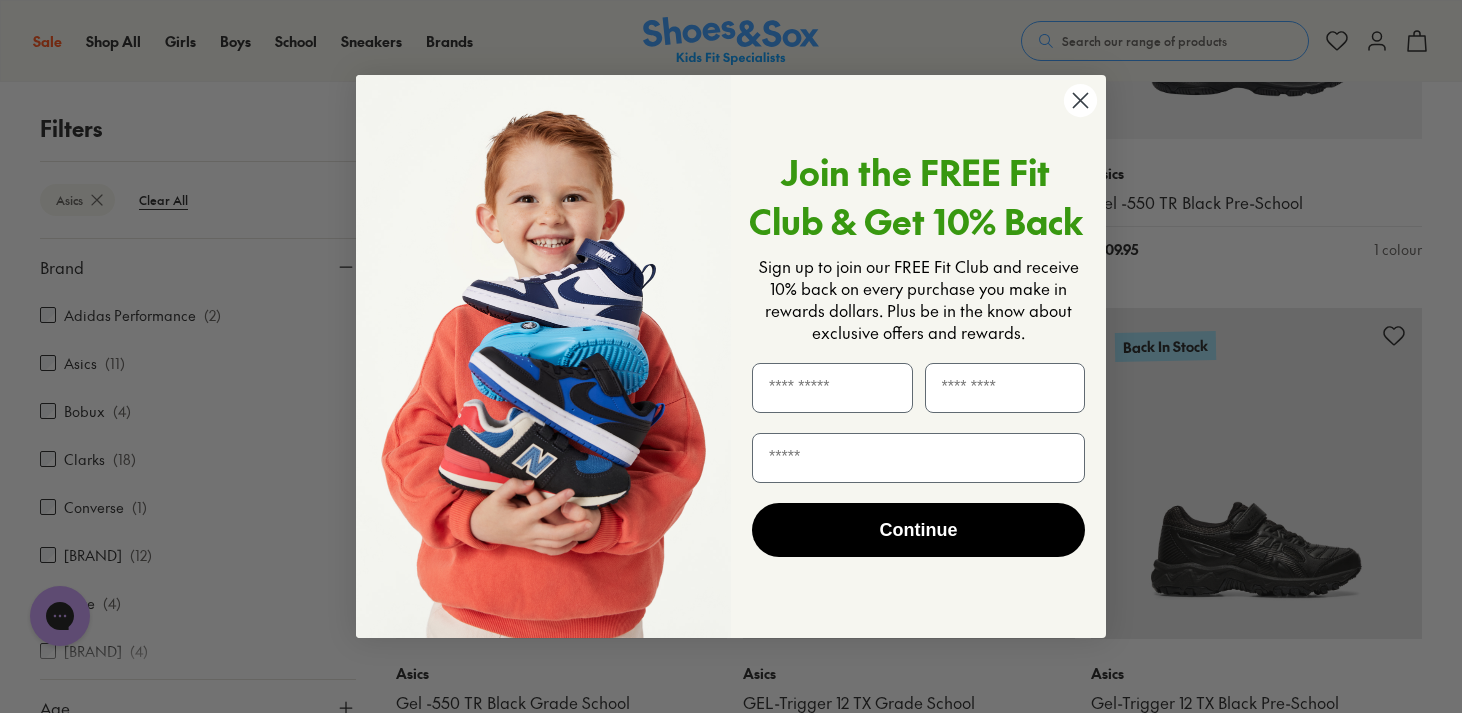 scroll, scrollTop: 1107, scrollLeft: 0, axis: vertical 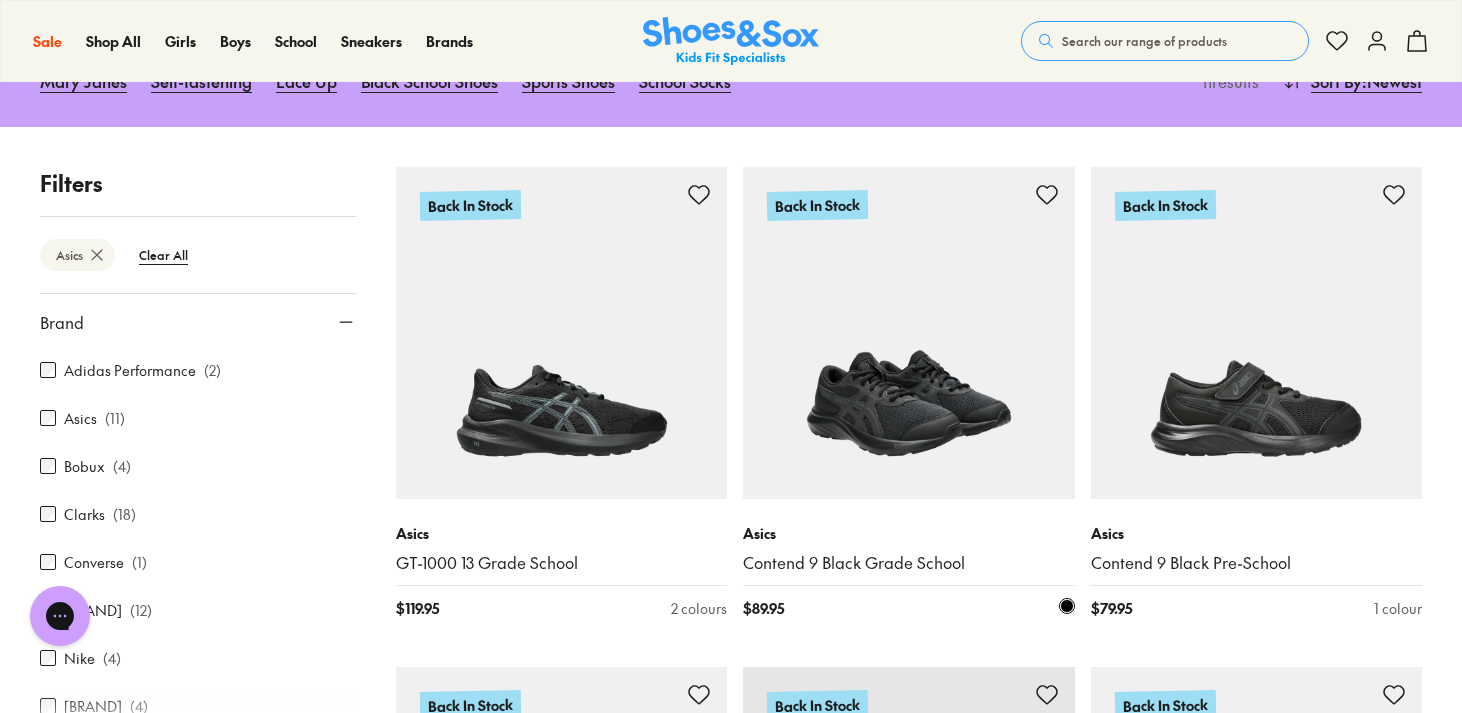 click at bounding box center [909, 333] 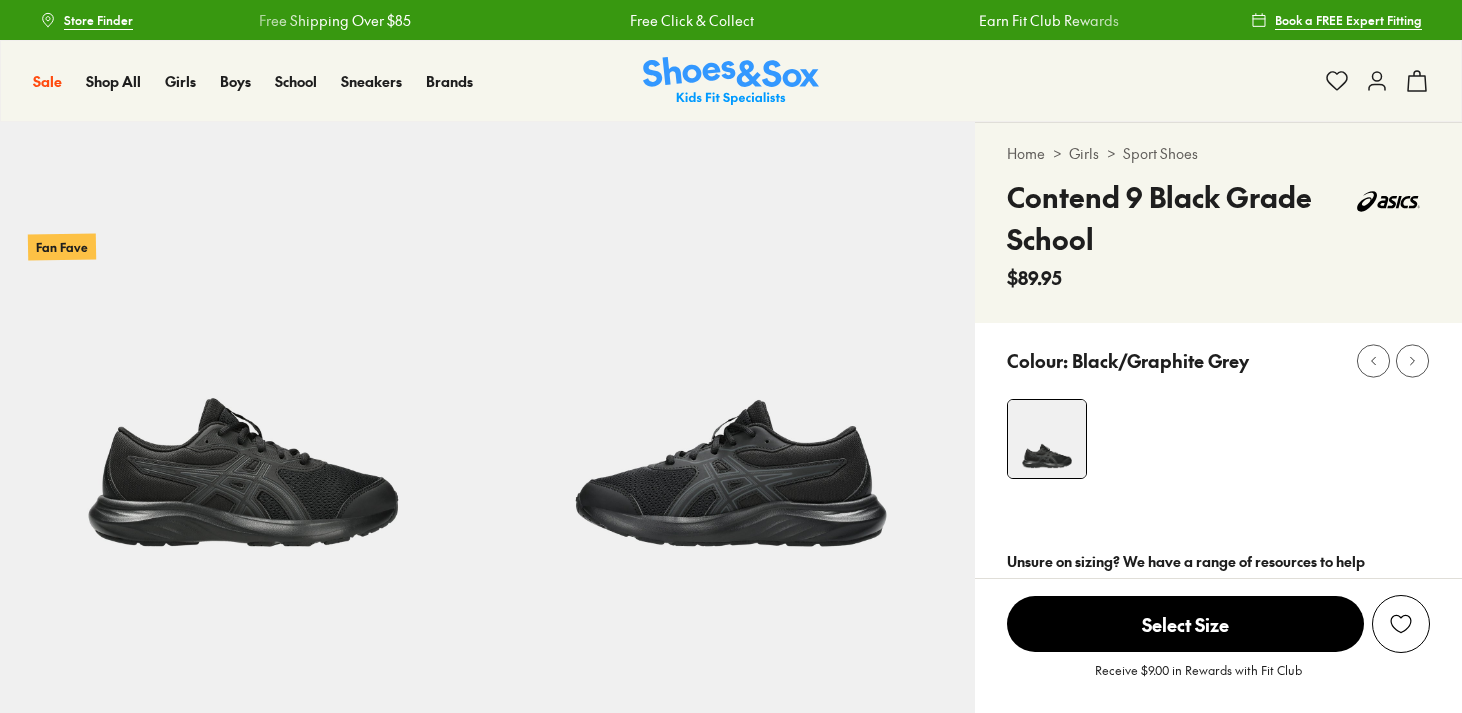 scroll, scrollTop: 0, scrollLeft: 0, axis: both 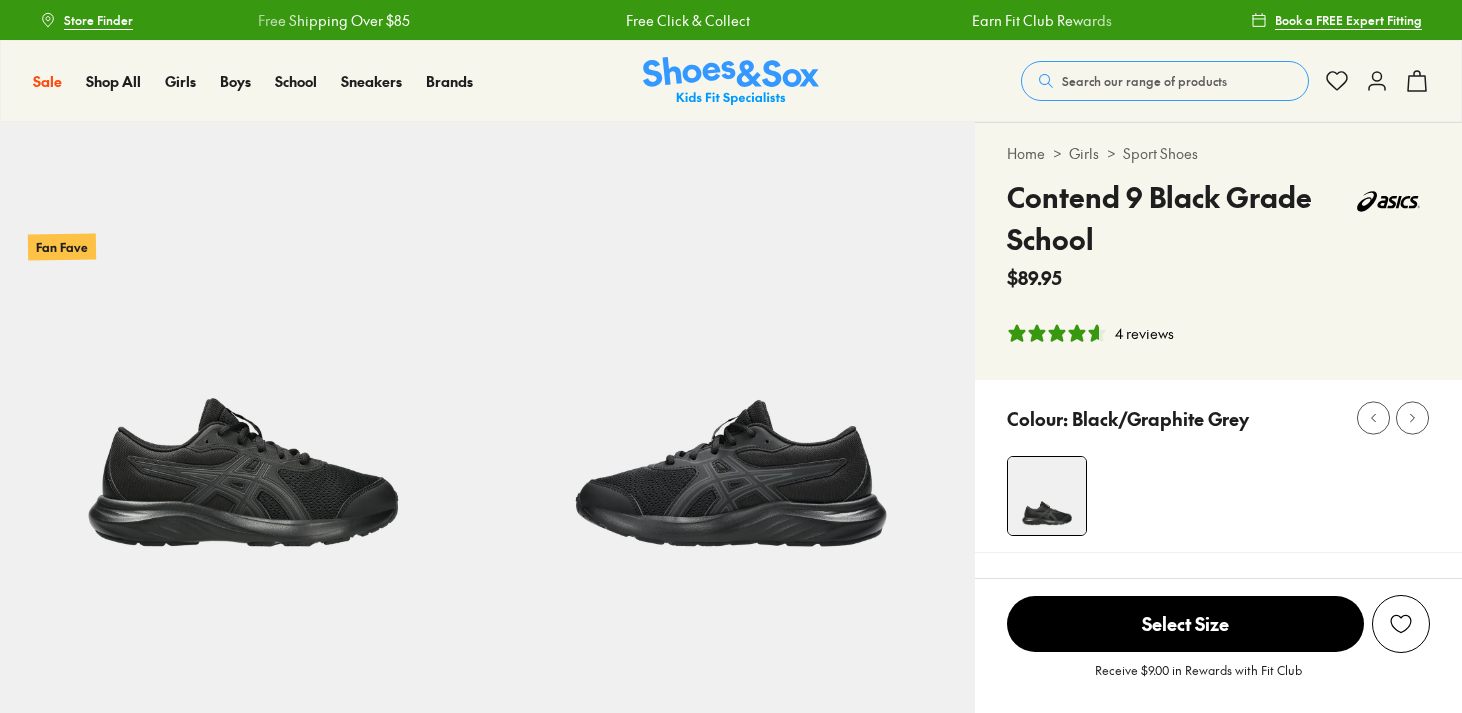 select on "*" 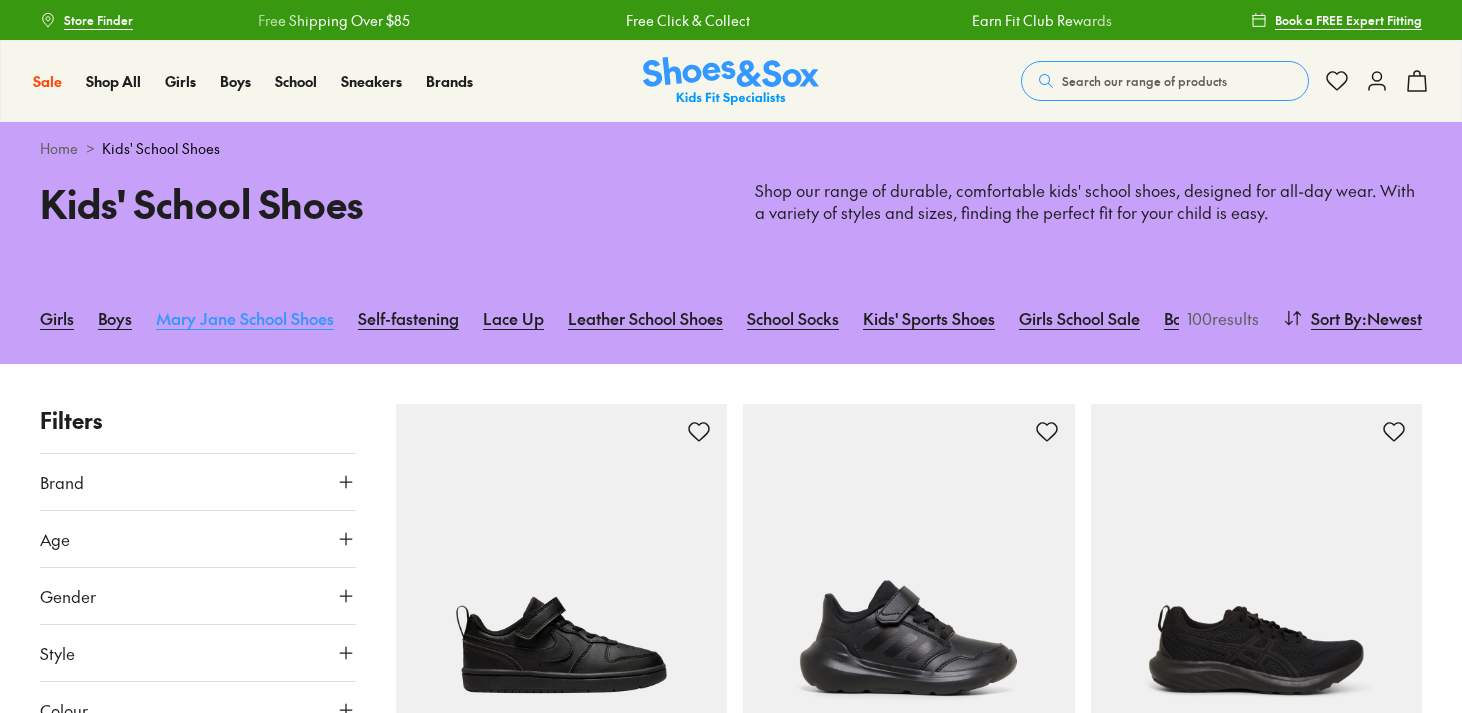 scroll, scrollTop: 0, scrollLeft: 0, axis: both 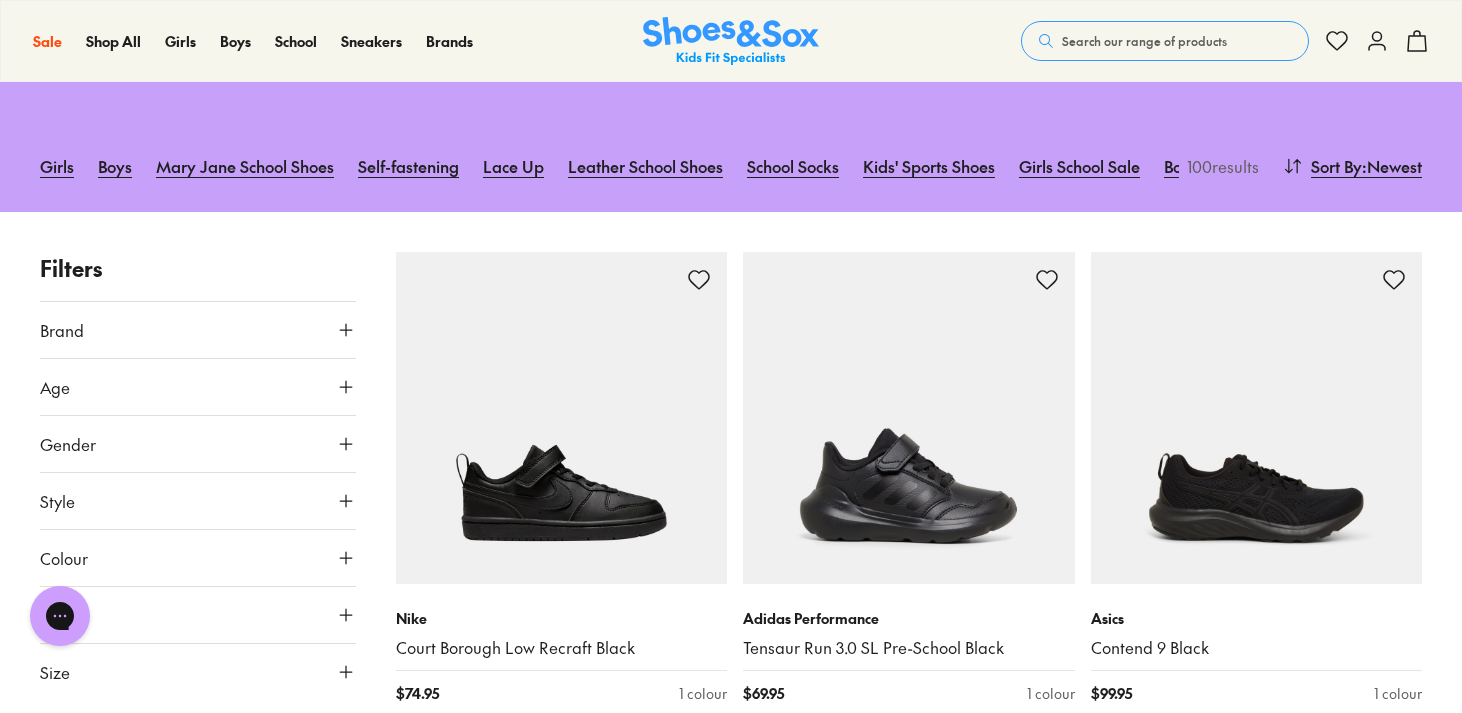 click on "Brand" at bounding box center [198, 330] 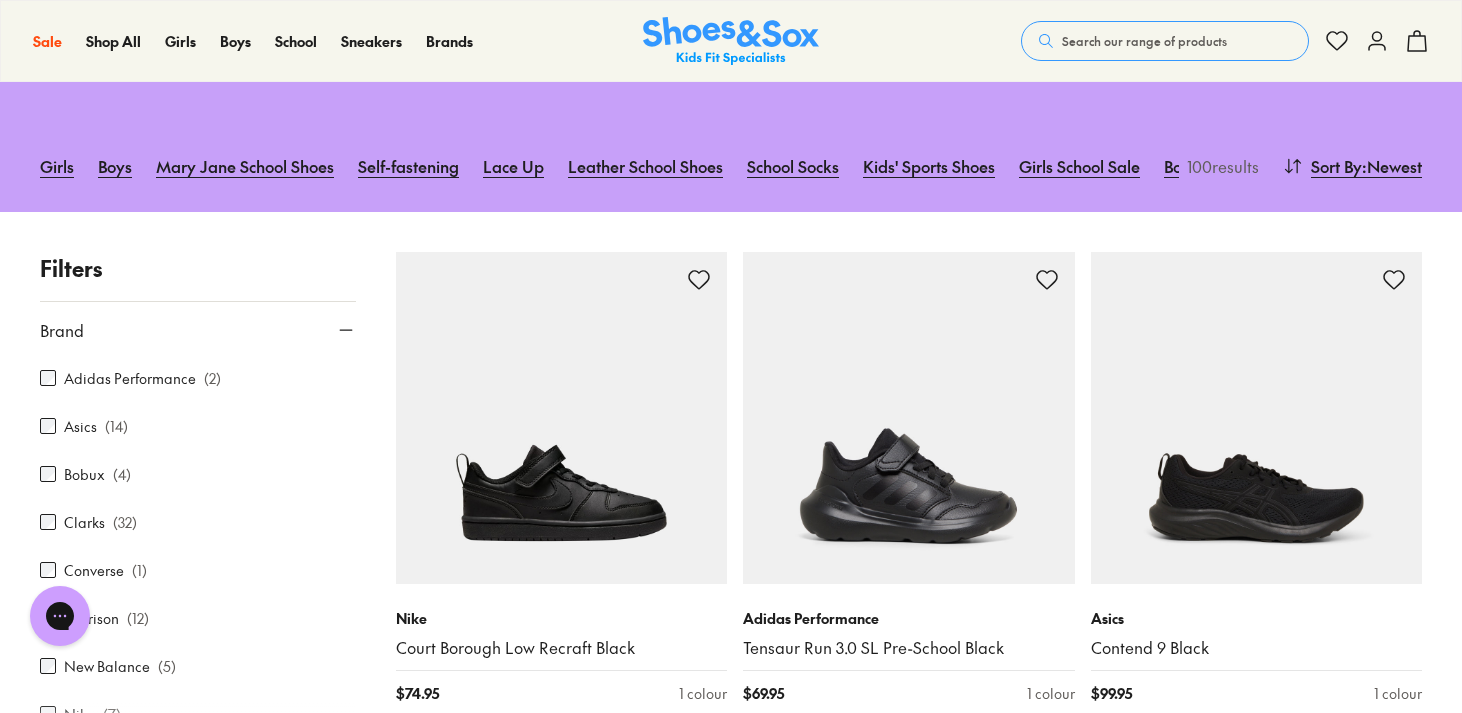 click on "Asics ( 14 )" at bounding box center (198, 426) 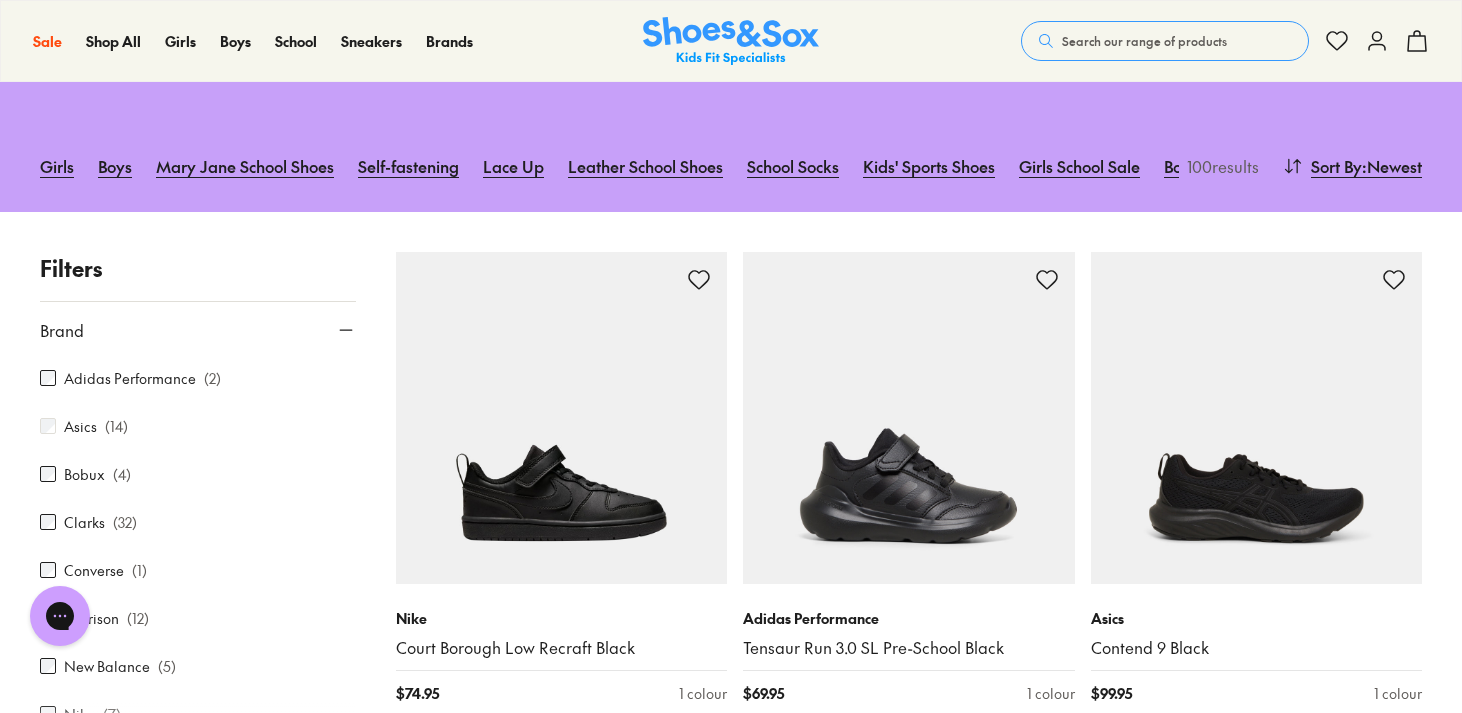 scroll, scrollTop: 272, scrollLeft: 0, axis: vertical 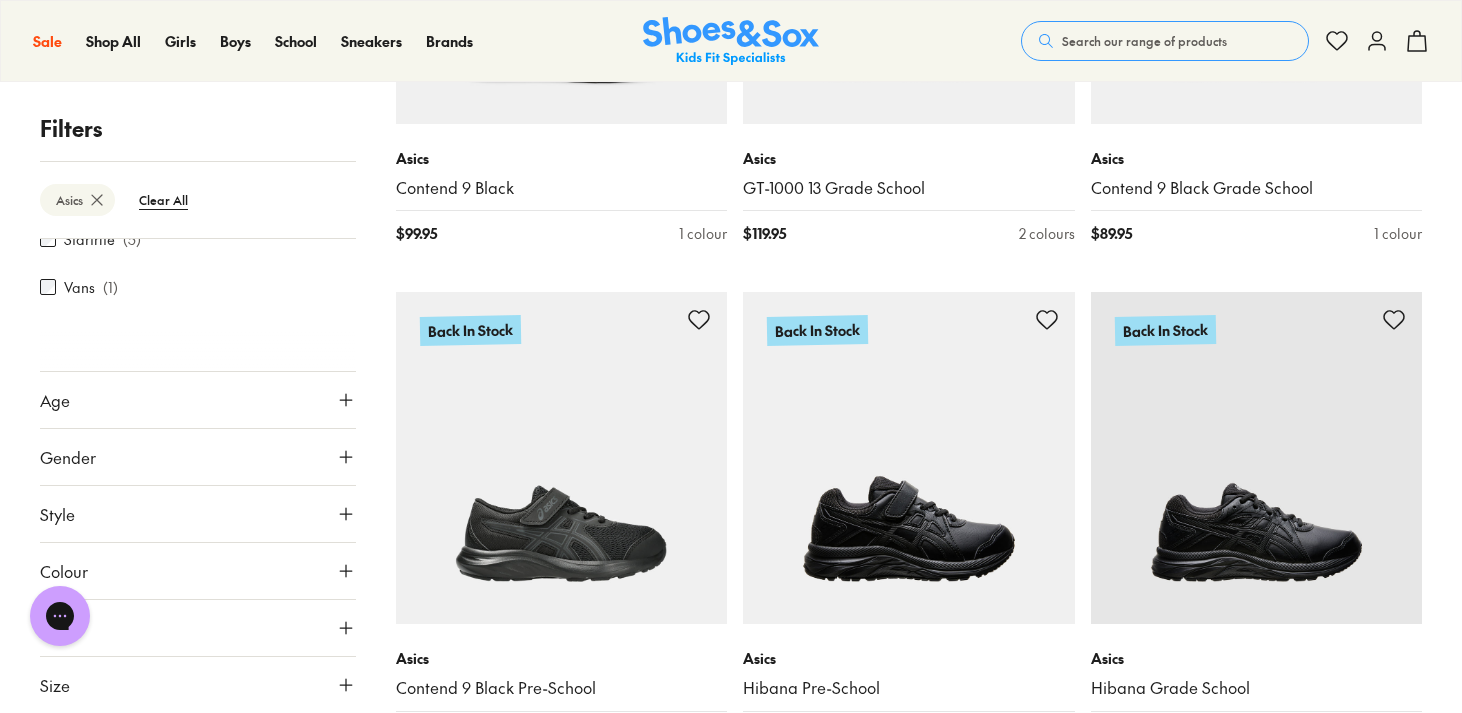 click on "Size" at bounding box center (198, 685) 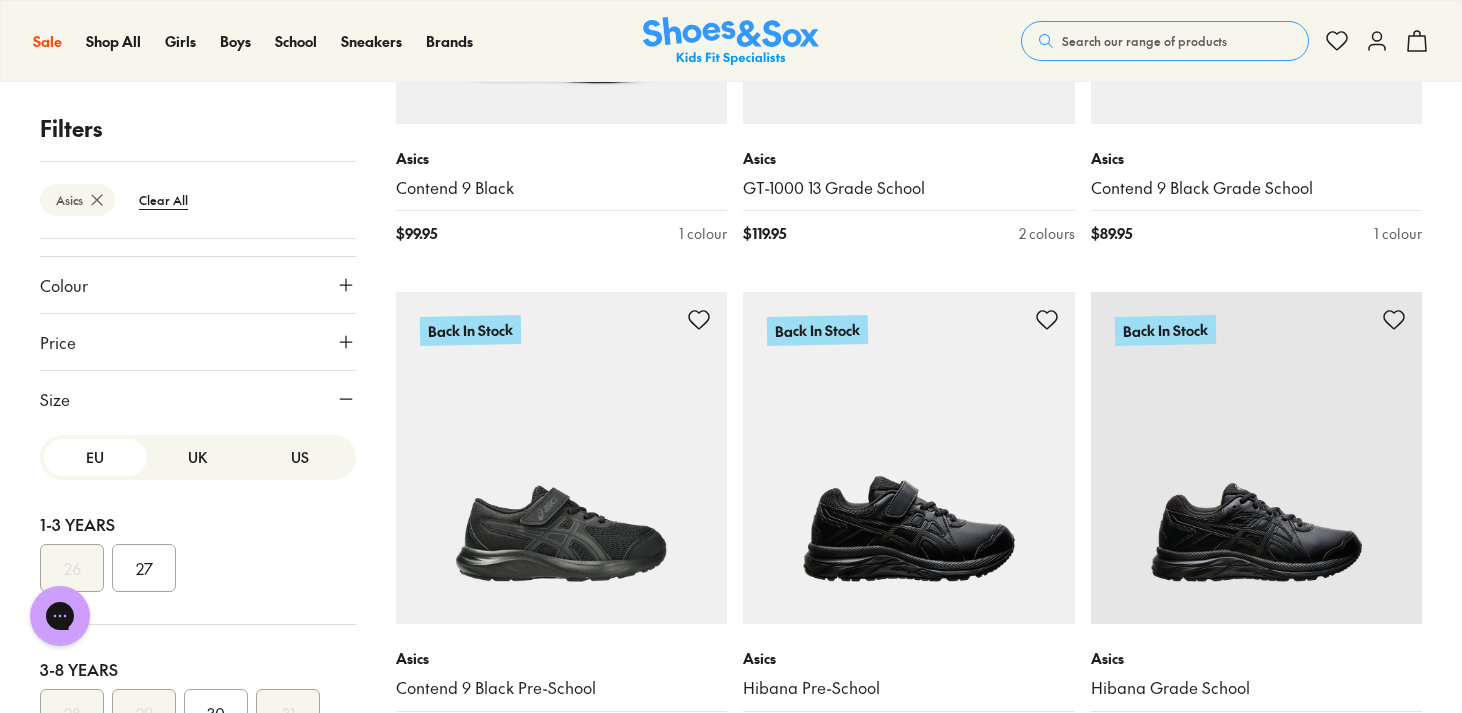 scroll, scrollTop: 692, scrollLeft: 0, axis: vertical 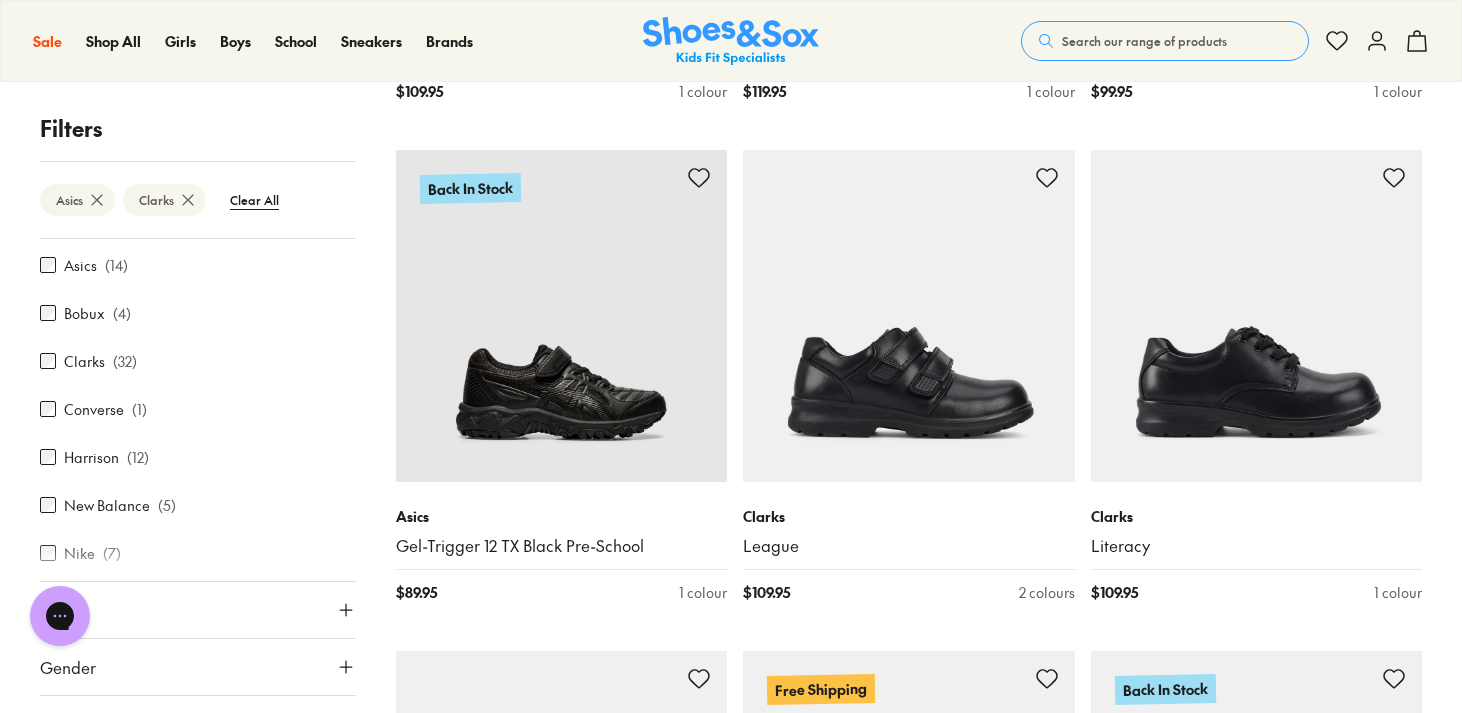 click on "Asics" at bounding box center [80, 265] 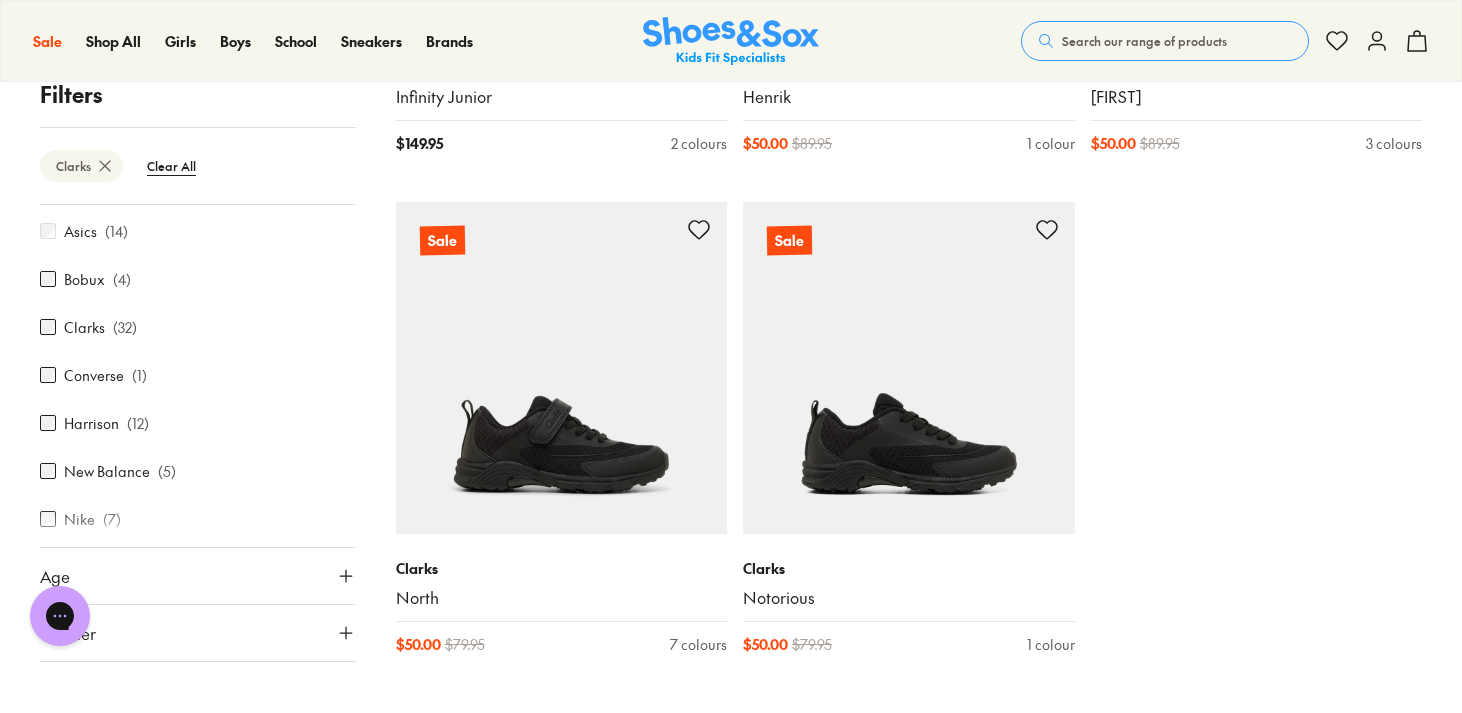 scroll, scrollTop: 5213, scrollLeft: 0, axis: vertical 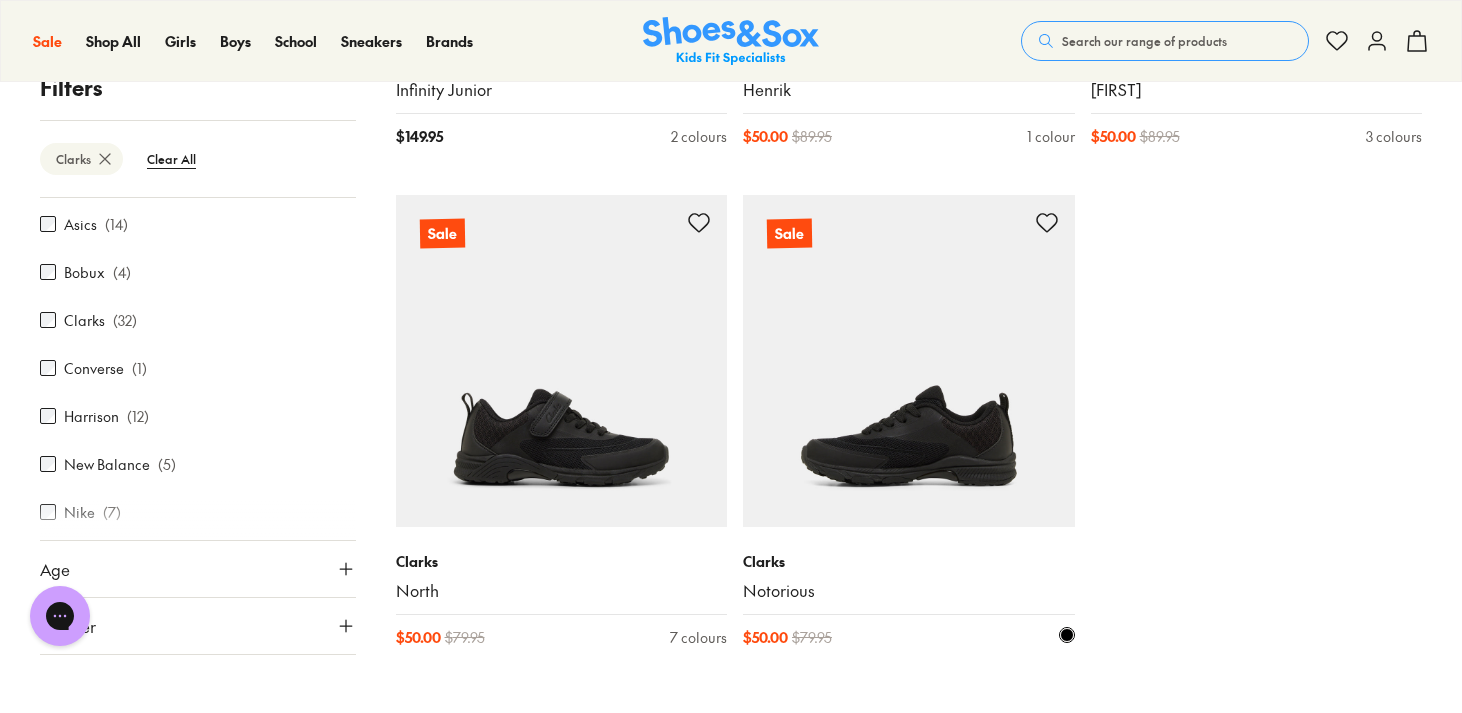 click at bounding box center (909, 361) 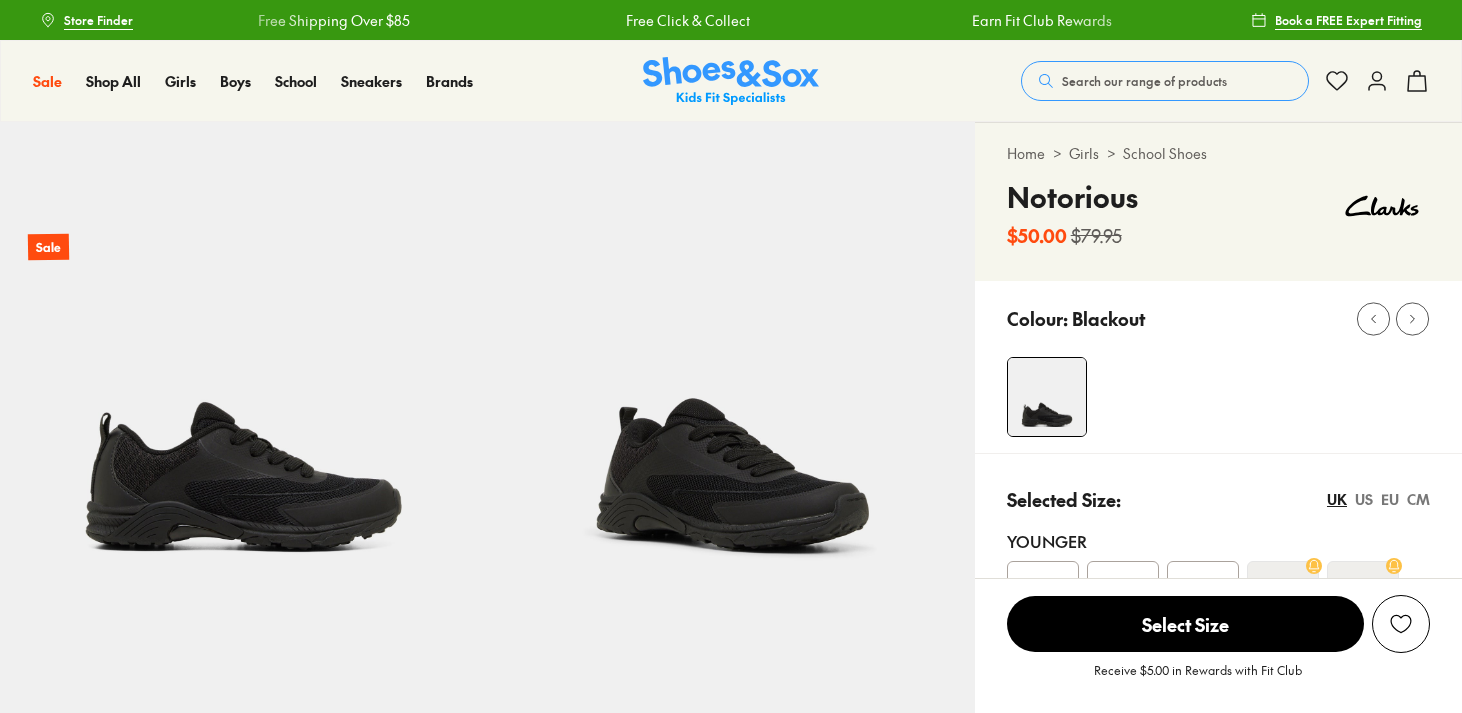 scroll, scrollTop: 0, scrollLeft: 0, axis: both 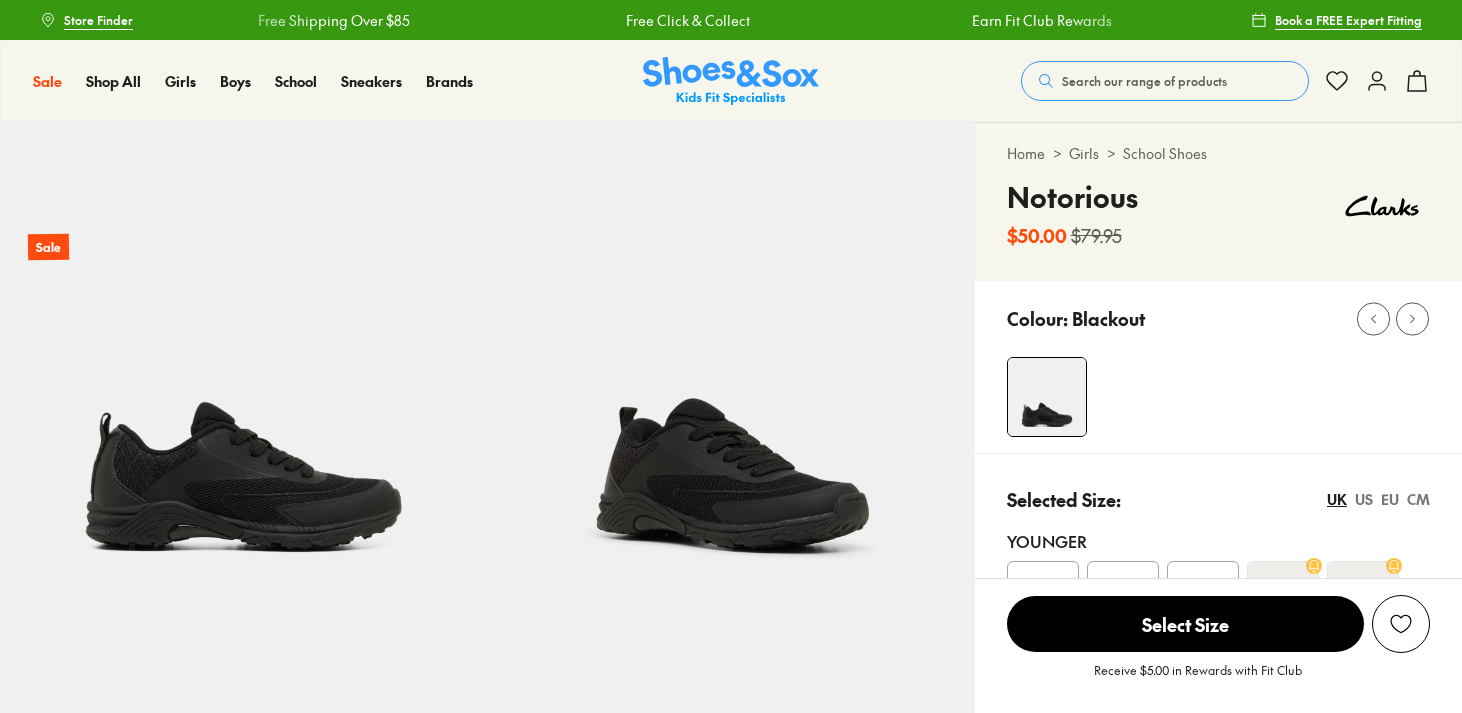 select on "*" 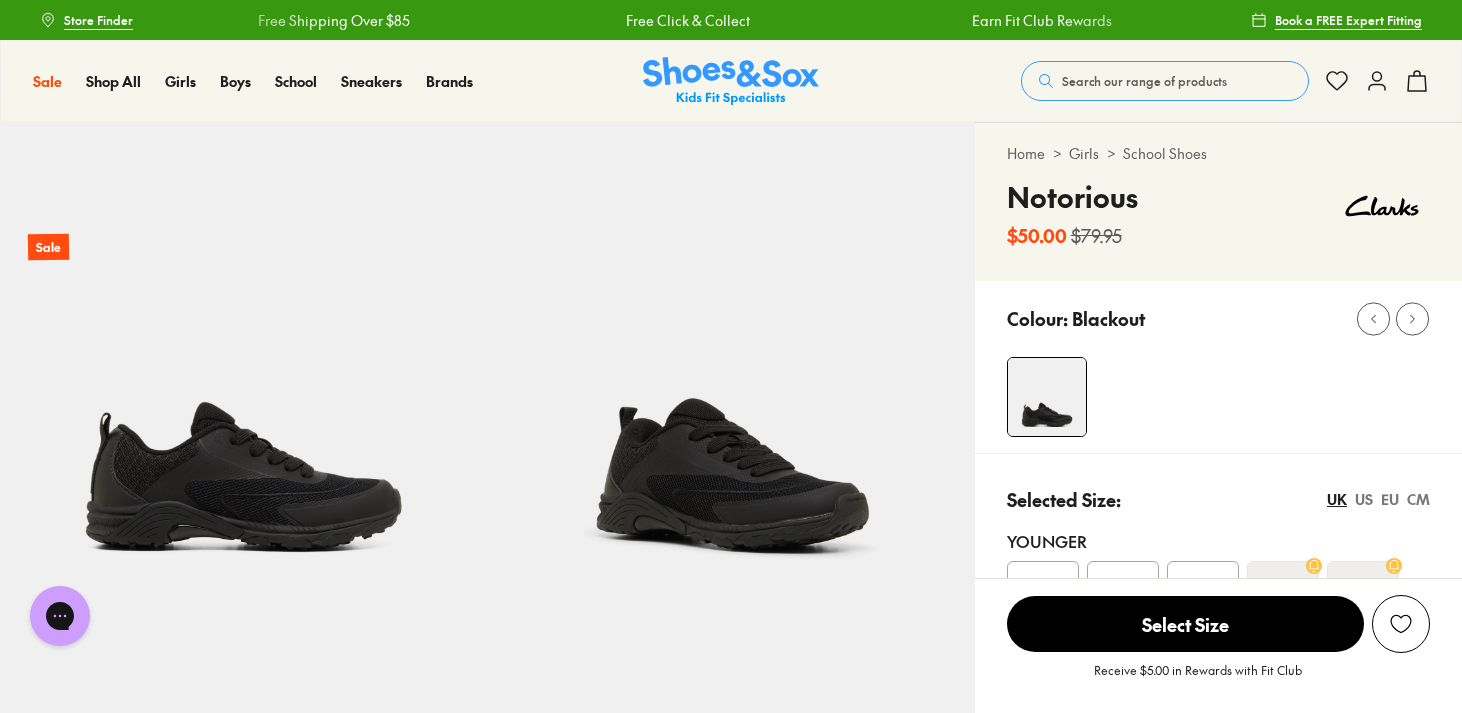 scroll, scrollTop: 0, scrollLeft: 0, axis: both 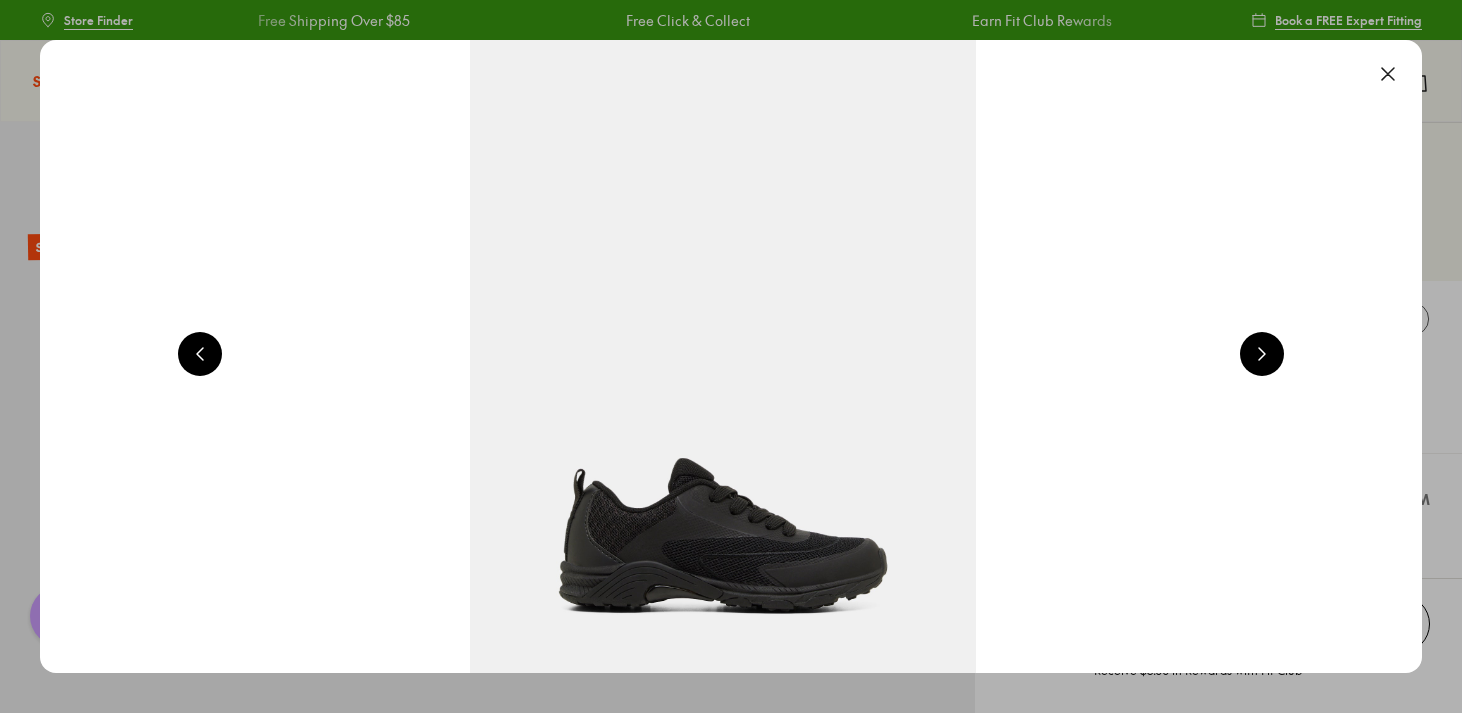 click at bounding box center (1388, 74) 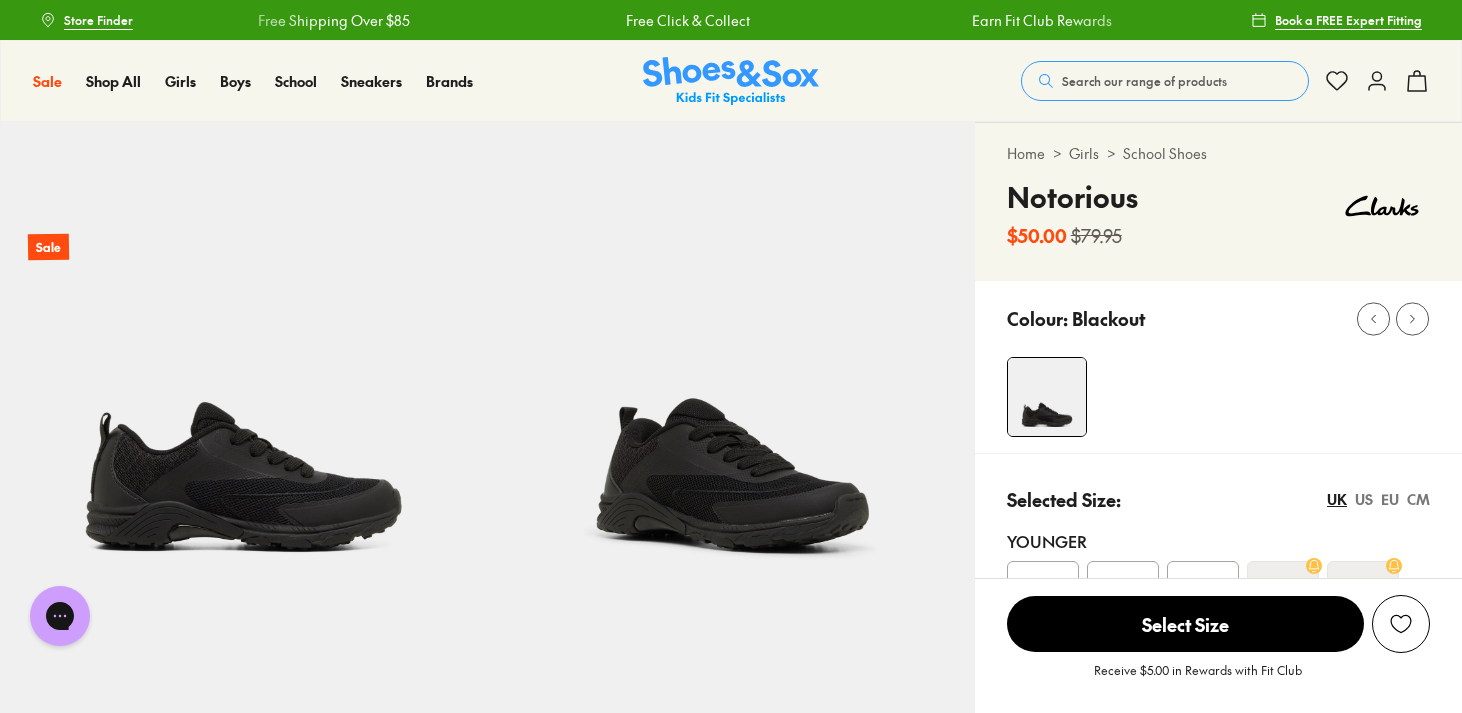 click 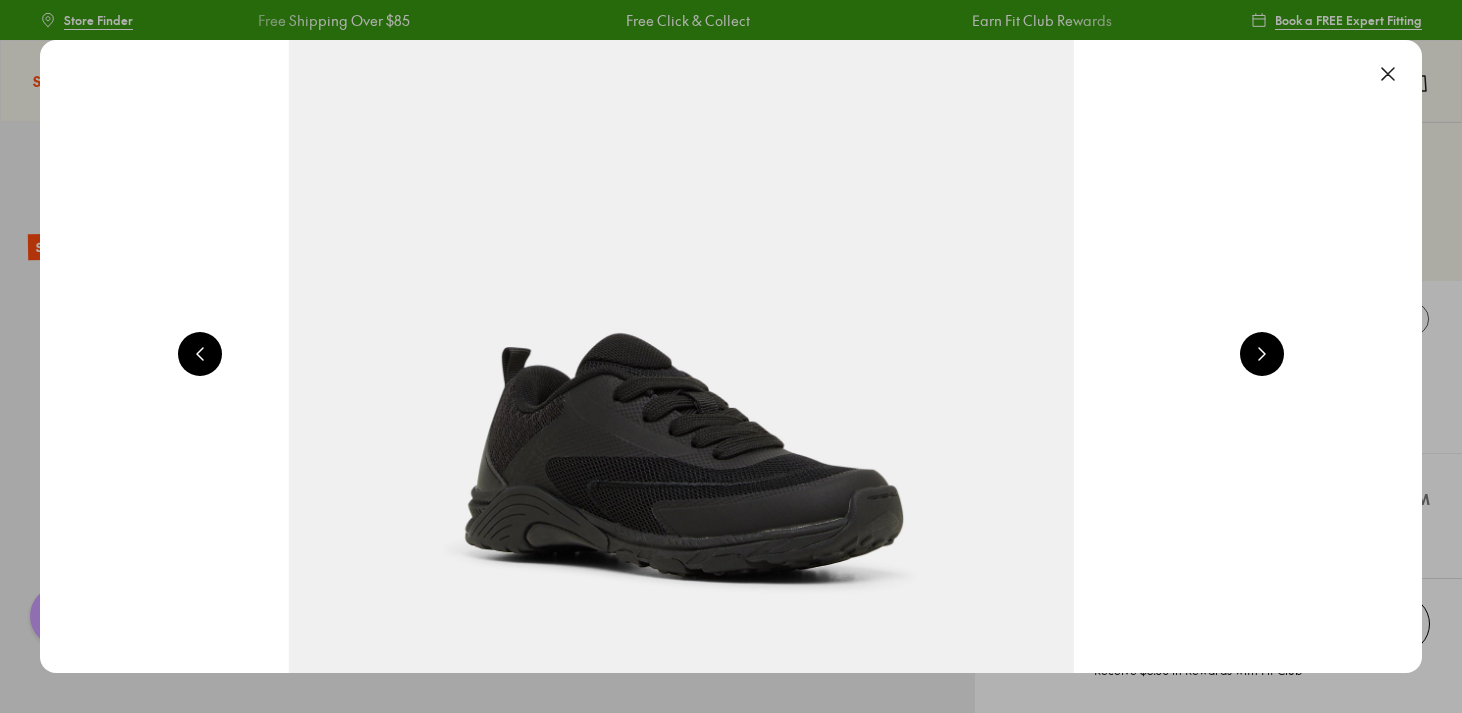 click at bounding box center (681, 182) 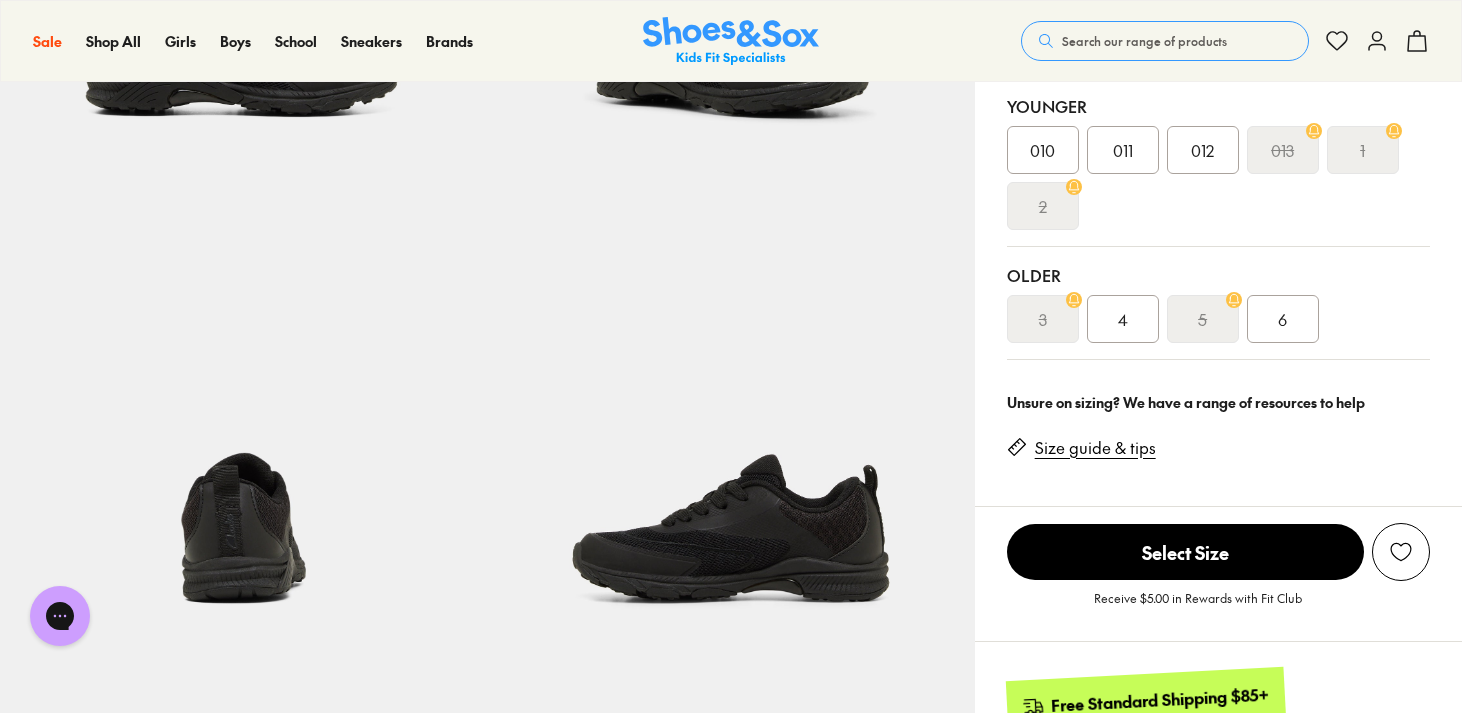 scroll, scrollTop: 450, scrollLeft: 0, axis: vertical 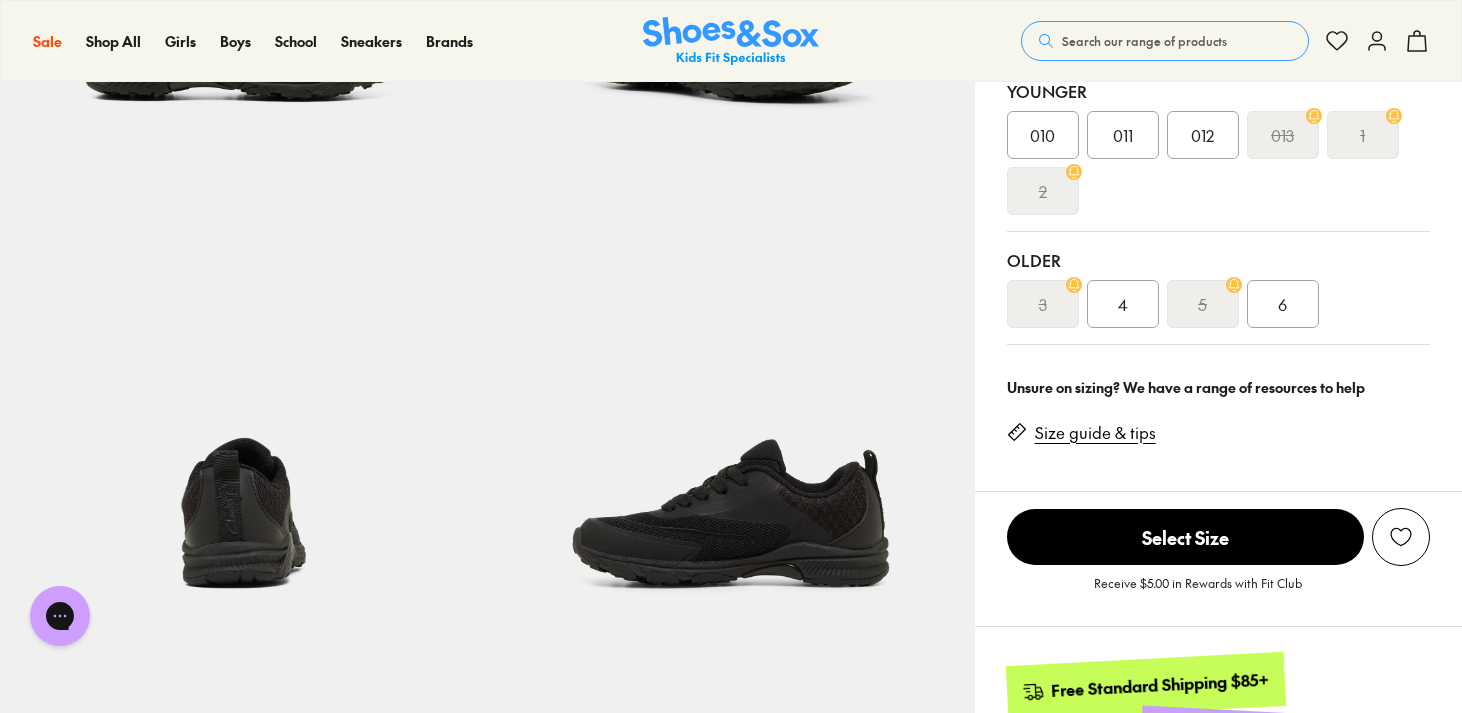 click on "Size guide & tips" at bounding box center (1095, 433) 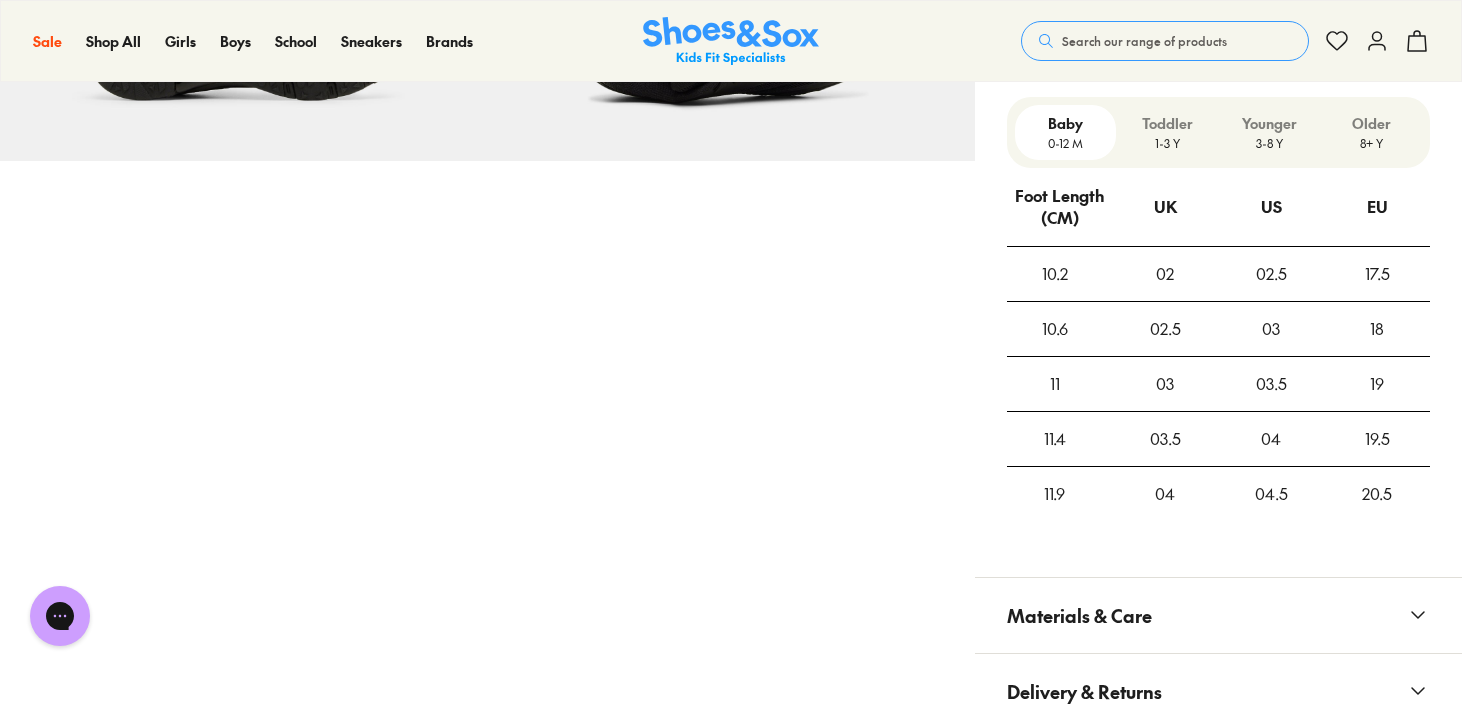 scroll, scrollTop: 1427, scrollLeft: 0, axis: vertical 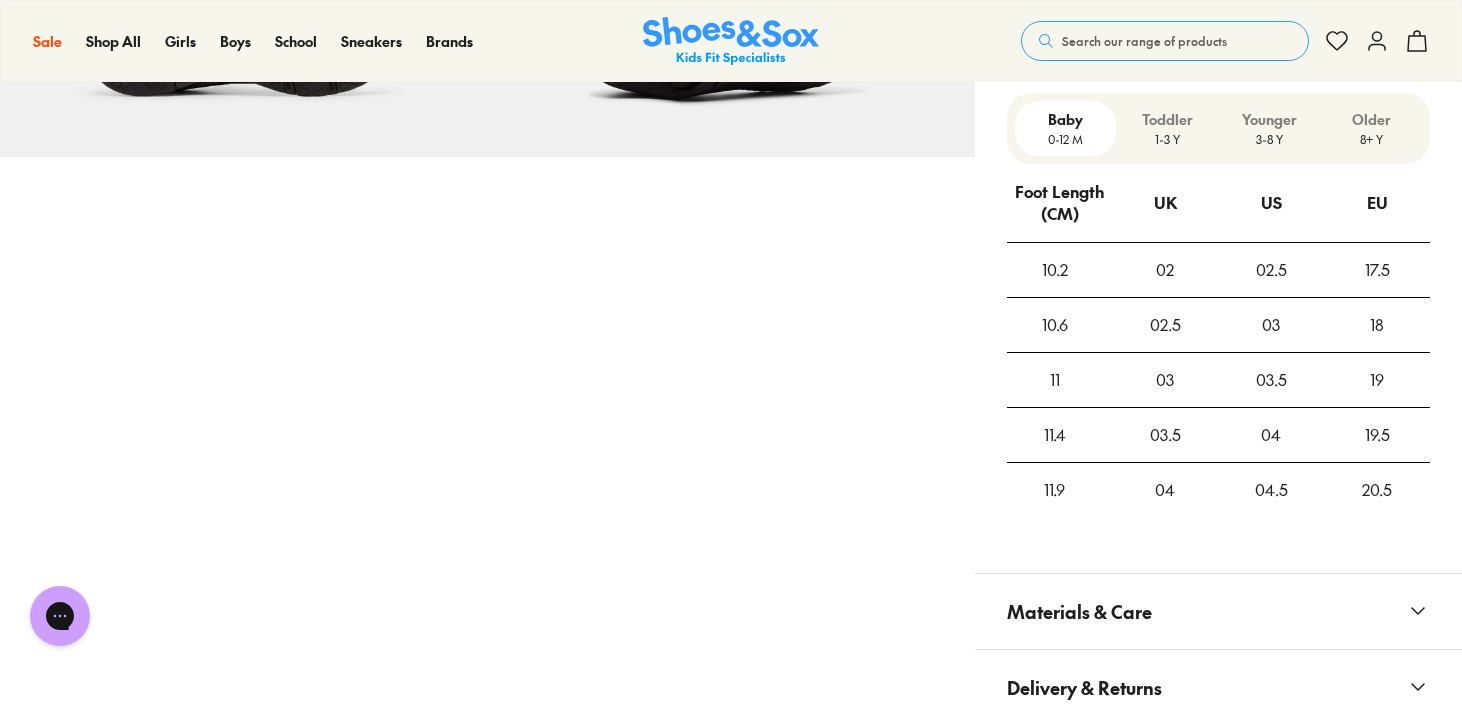 click on "Older" at bounding box center (1371, 119) 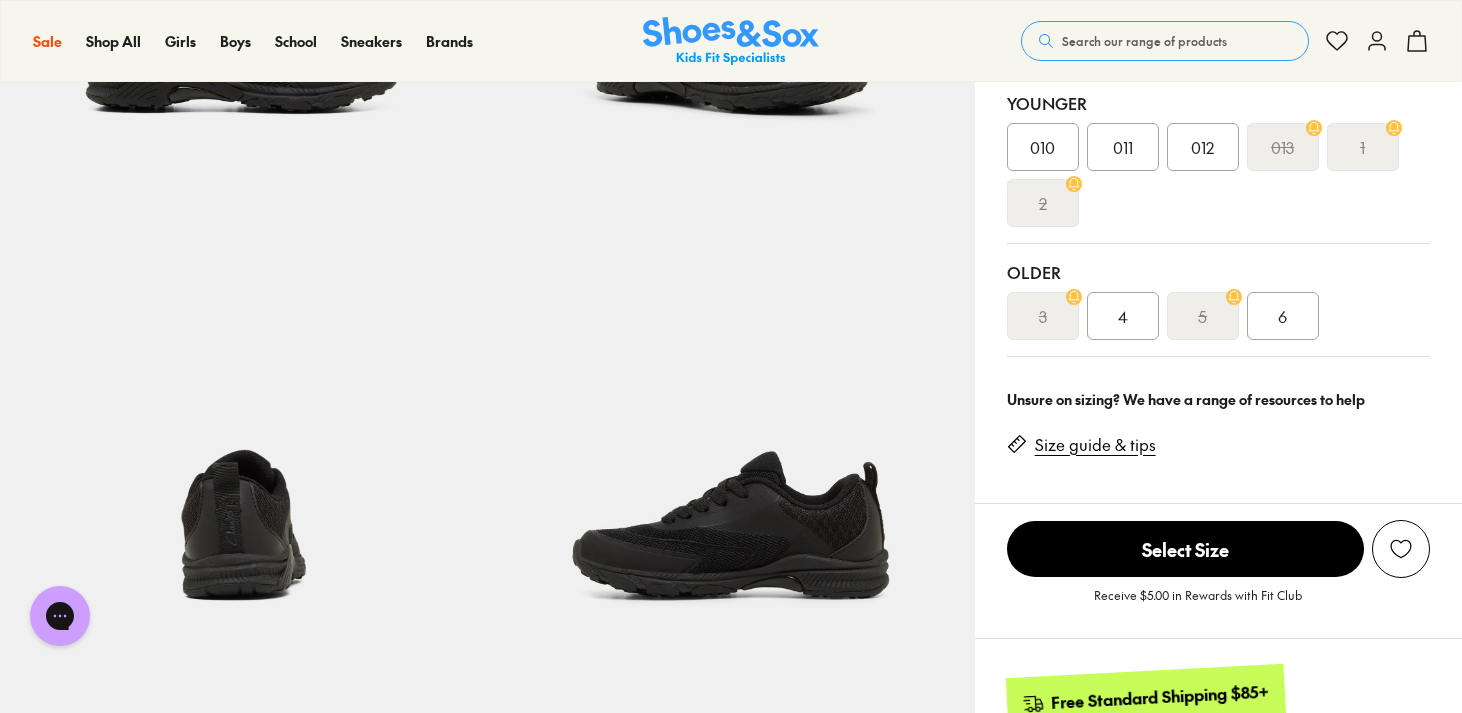 scroll, scrollTop: 428, scrollLeft: 0, axis: vertical 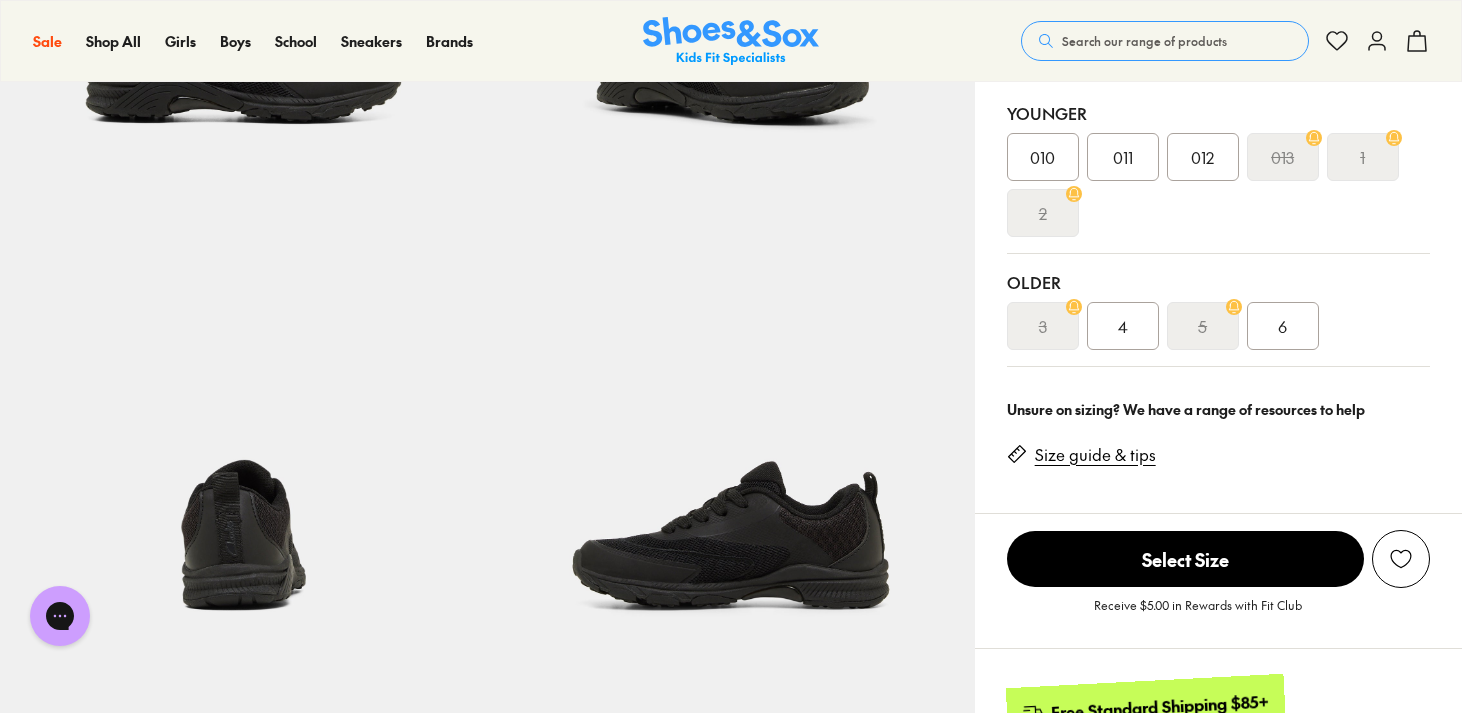 click on "6" at bounding box center [1282, 326] 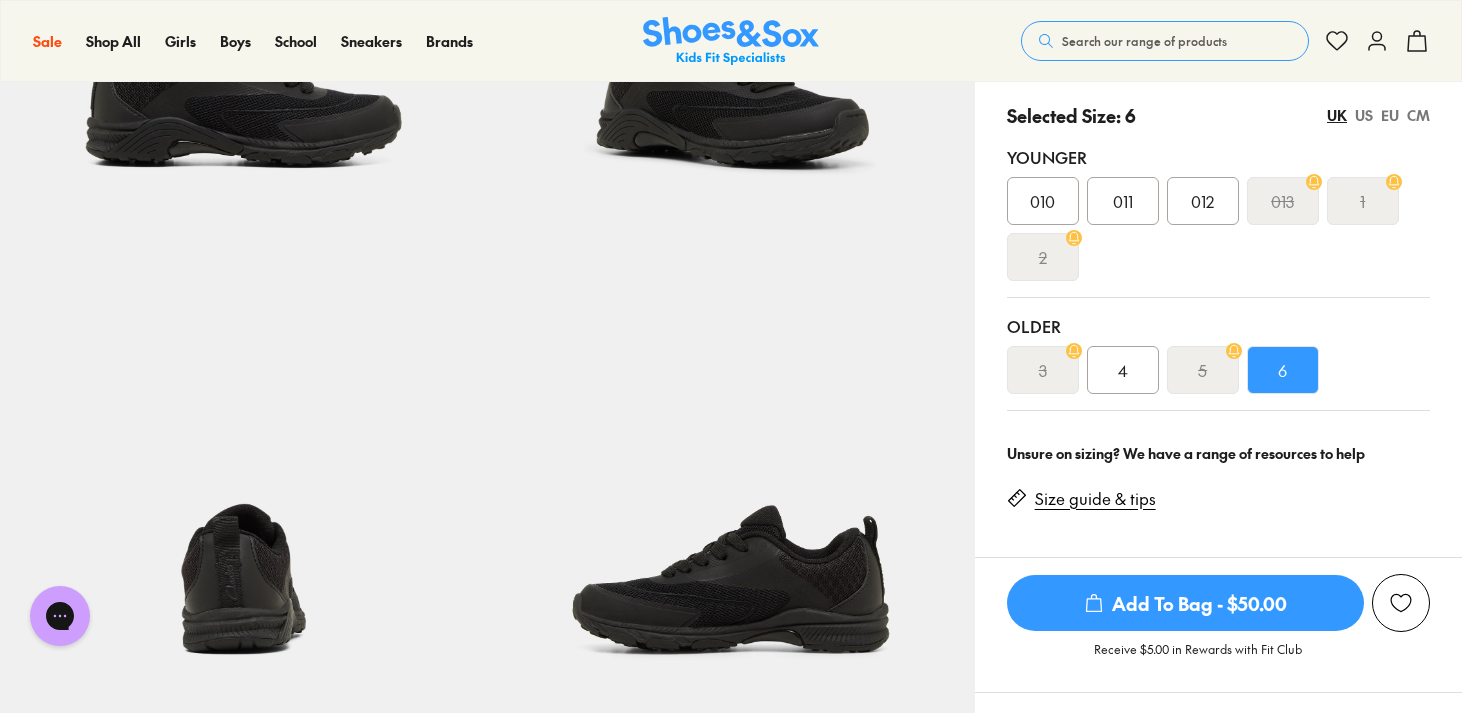 scroll, scrollTop: 329, scrollLeft: 0, axis: vertical 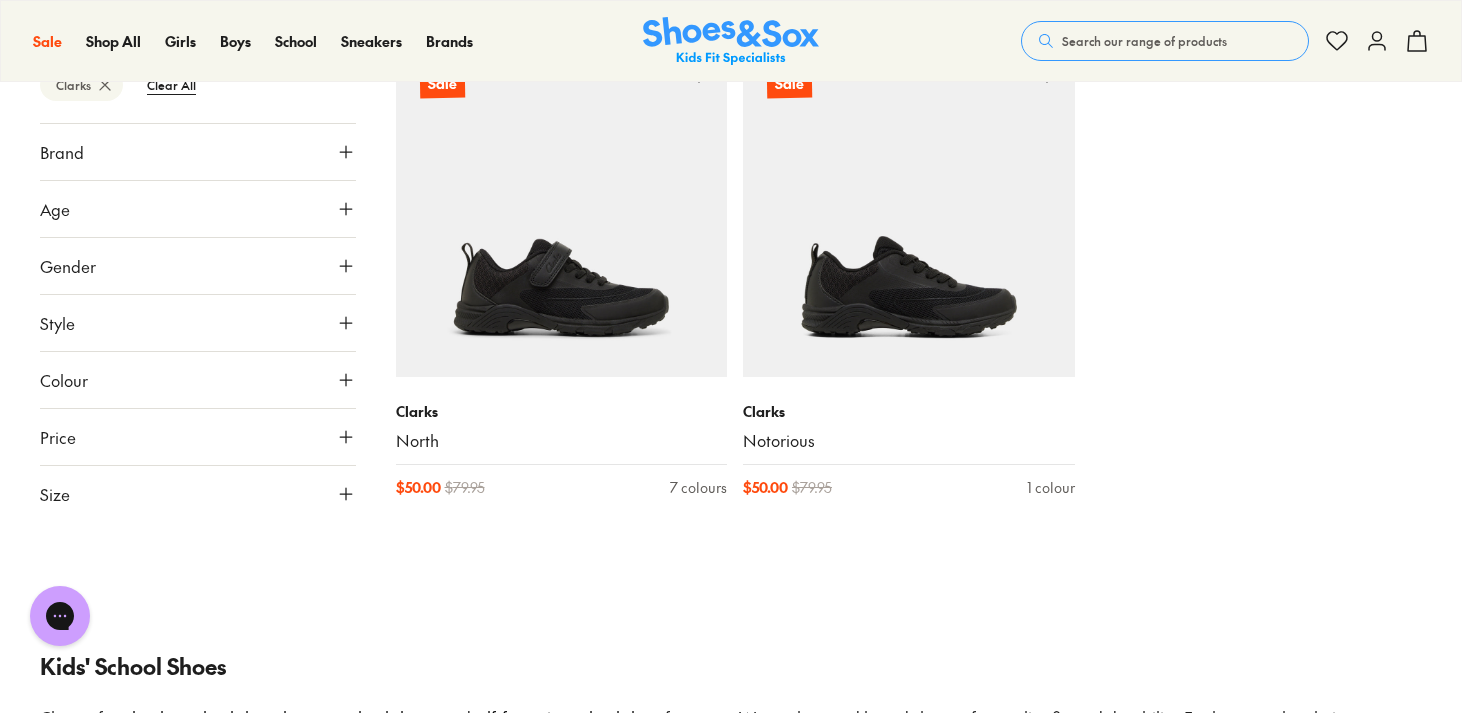 click 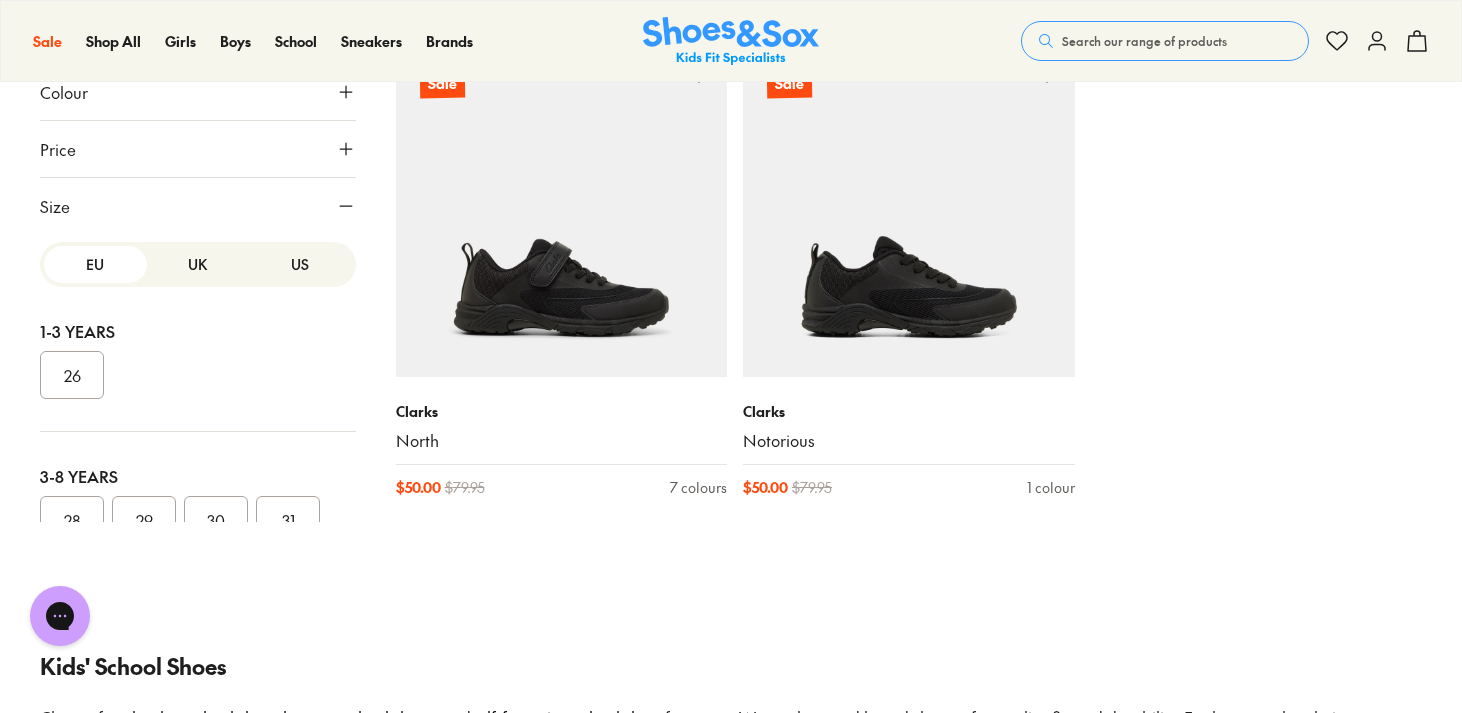 scroll, scrollTop: 308, scrollLeft: 0, axis: vertical 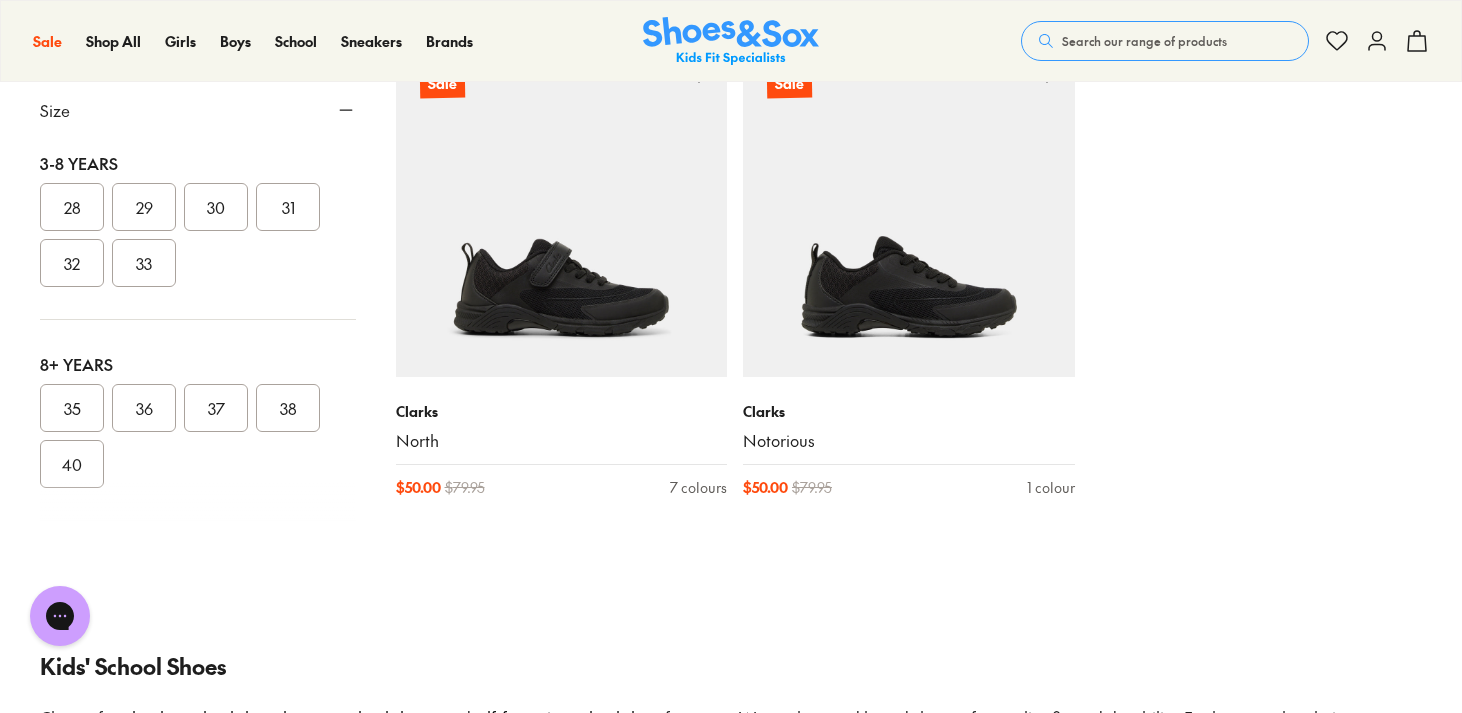 click on "37" at bounding box center [216, 408] 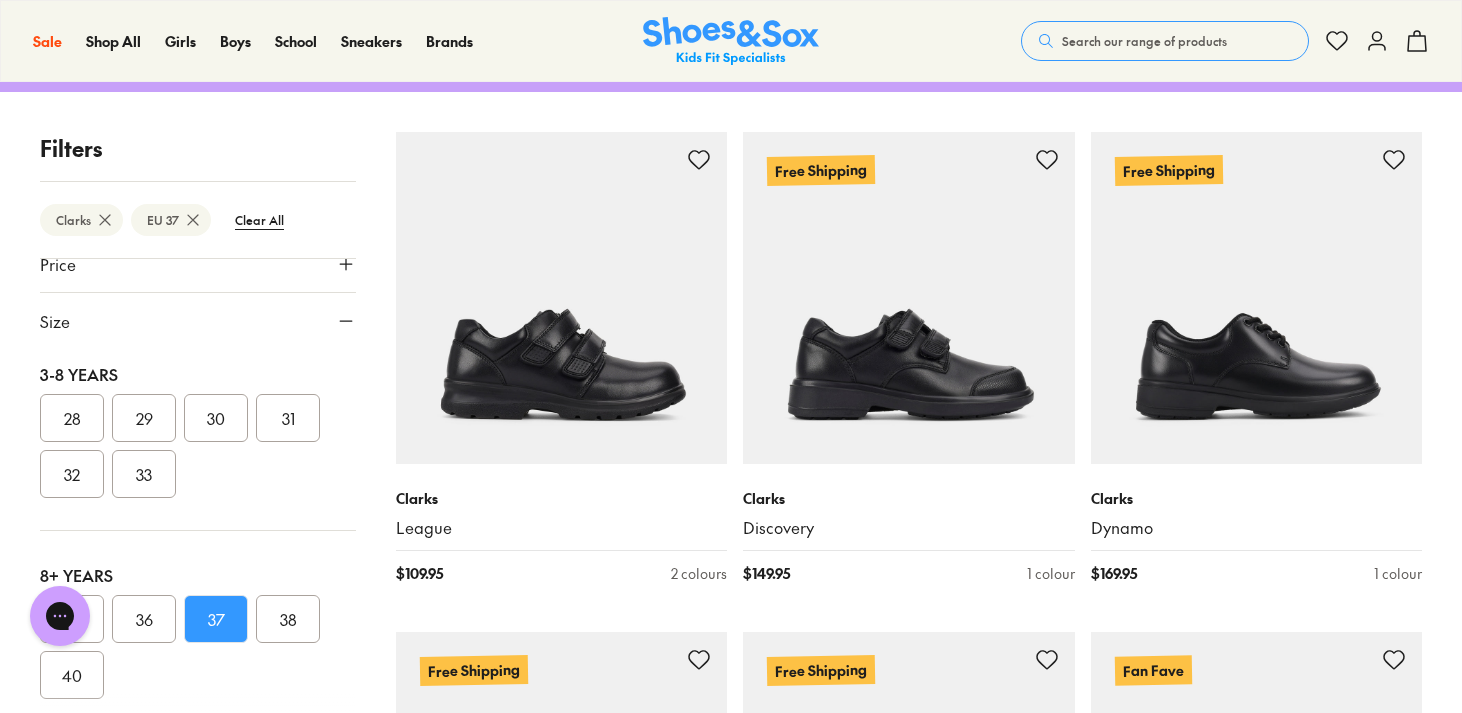 click on "38" at bounding box center [288, 619] 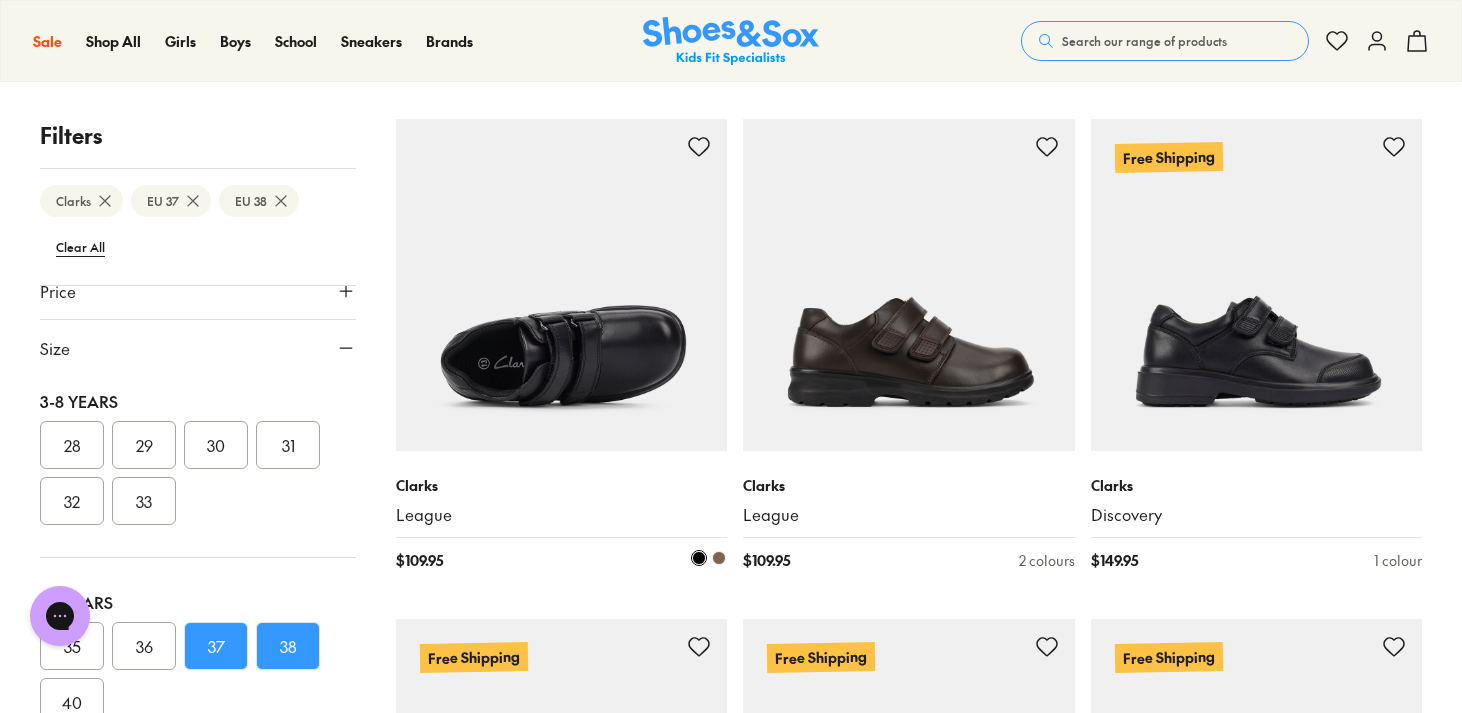 scroll, scrollTop: 294, scrollLeft: 0, axis: vertical 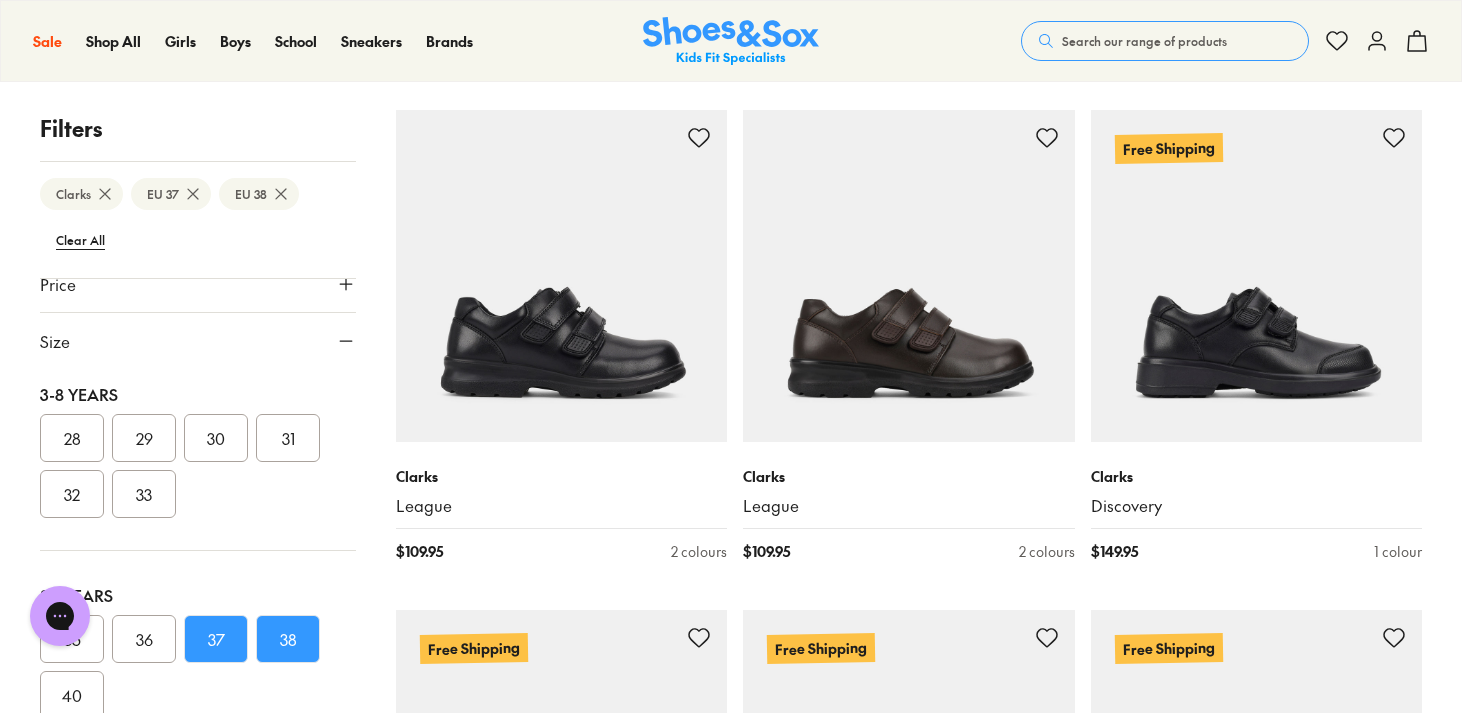 click 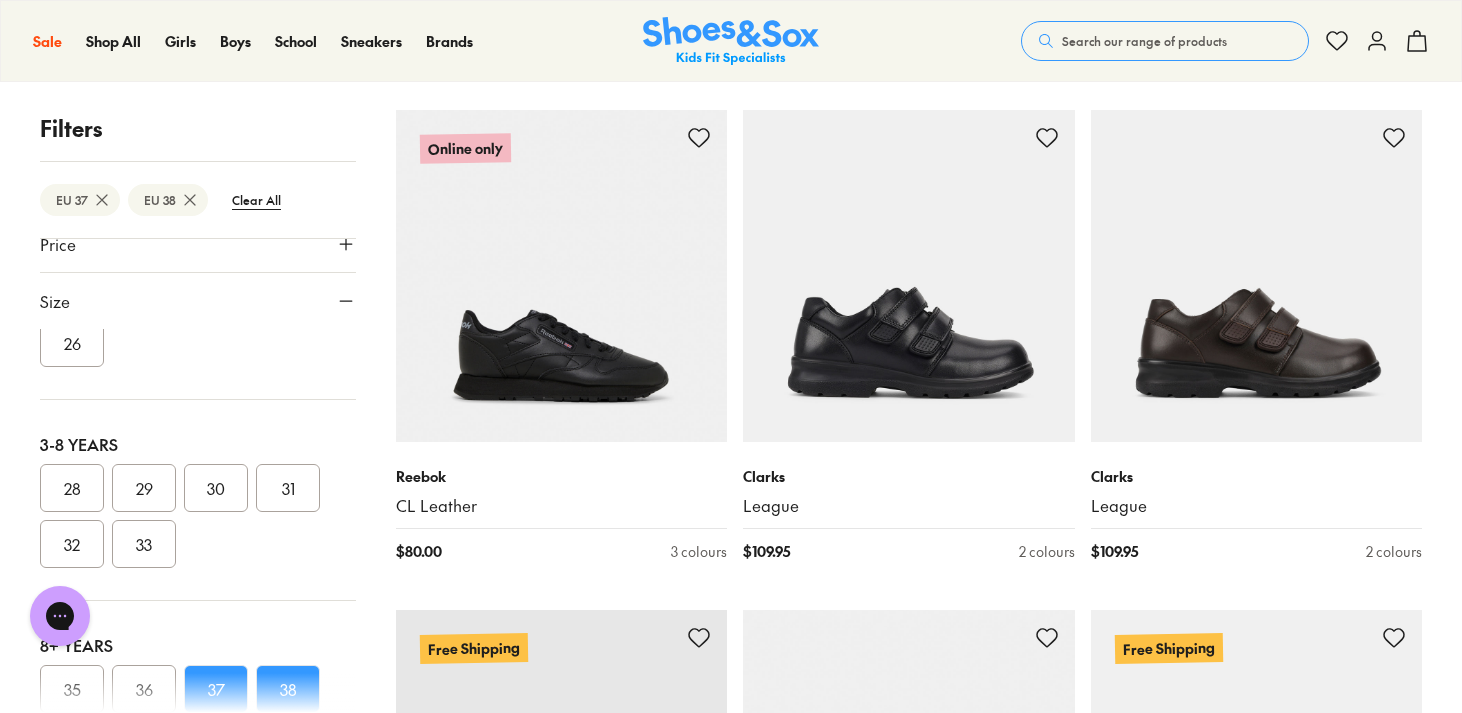 scroll, scrollTop: 0, scrollLeft: 0, axis: both 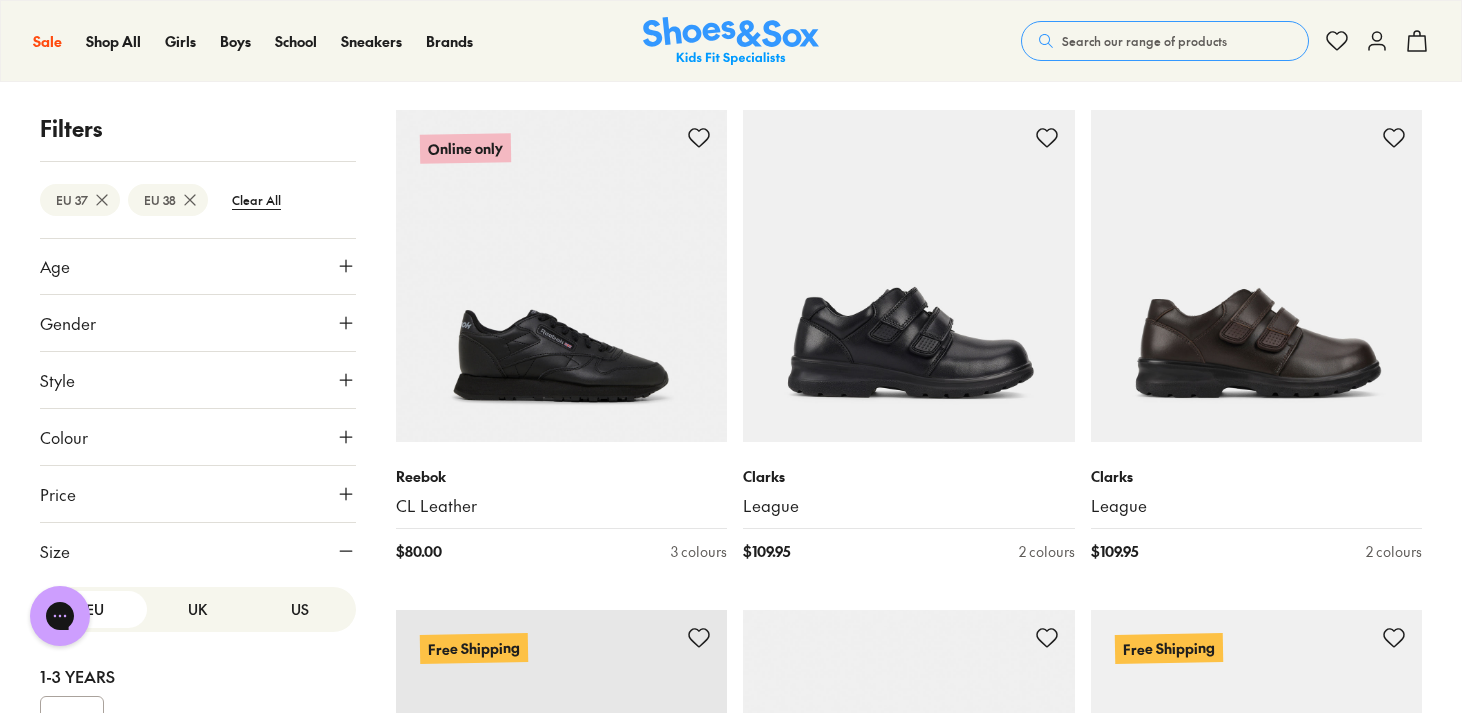 click on "Colour" at bounding box center [198, 437] 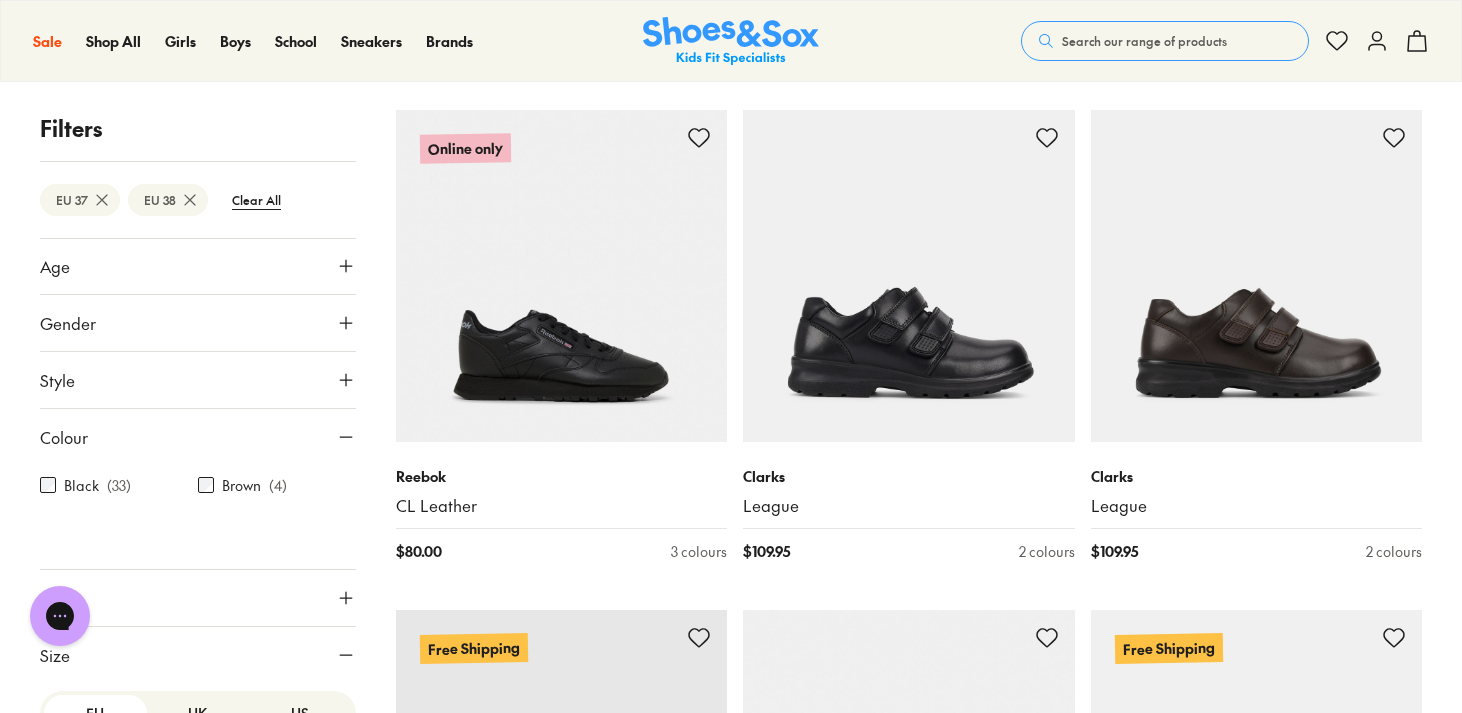 click on "Black" at bounding box center (81, 485) 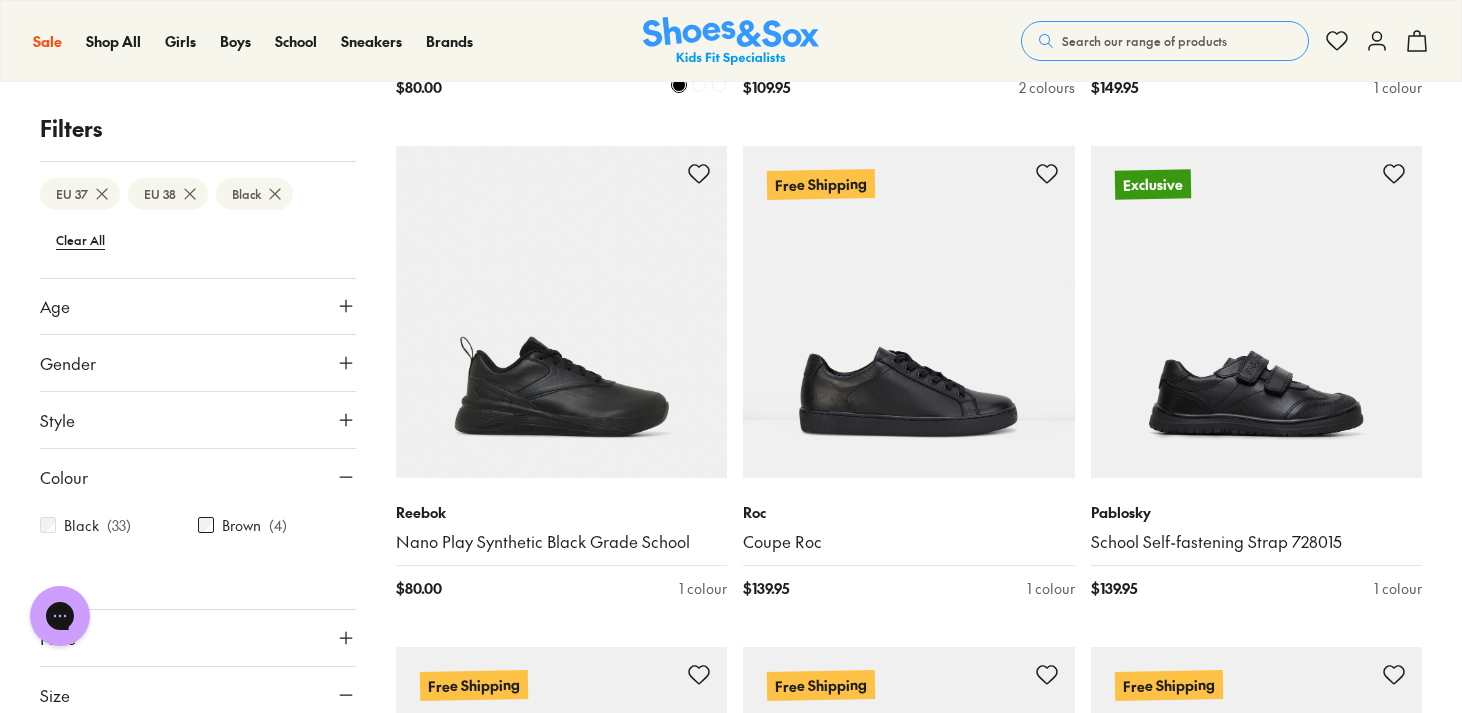 scroll, scrollTop: 759, scrollLeft: 0, axis: vertical 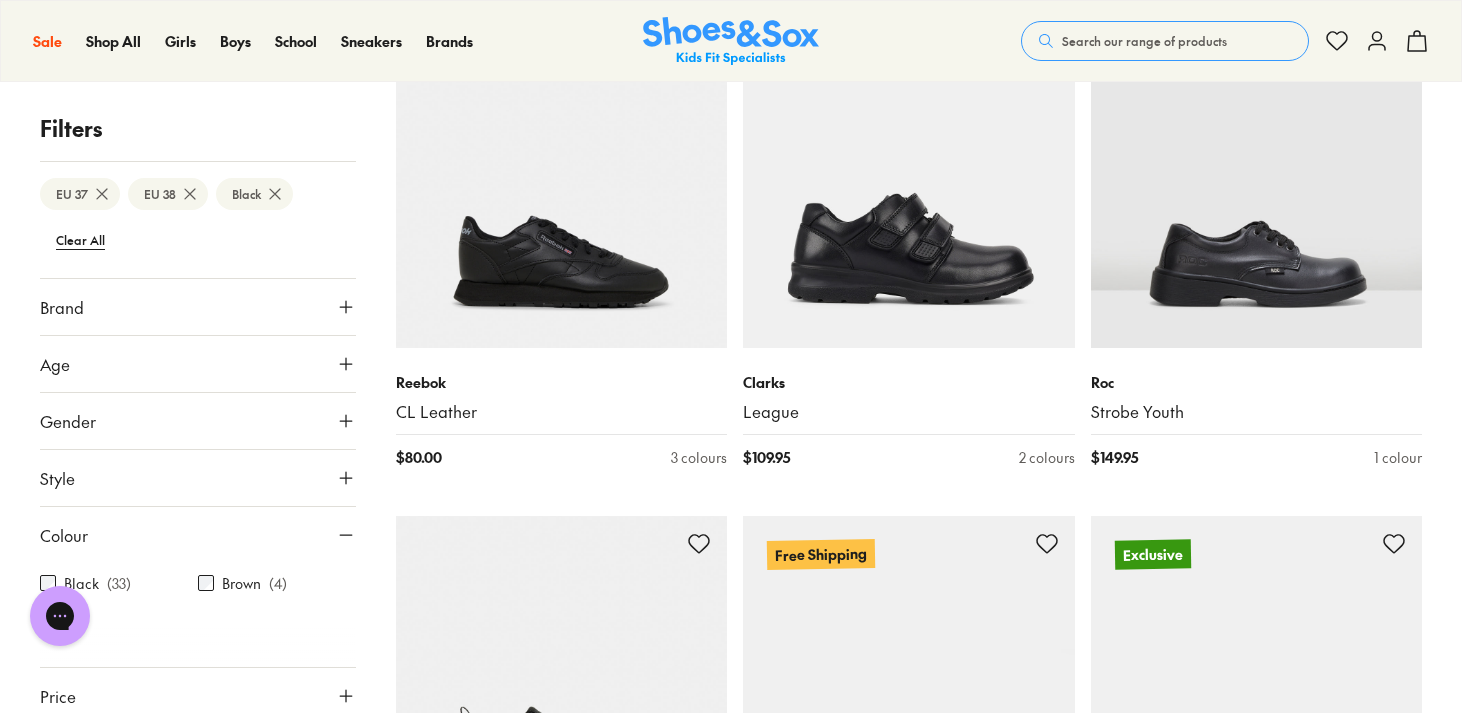 click on "Gender" at bounding box center (198, 421) 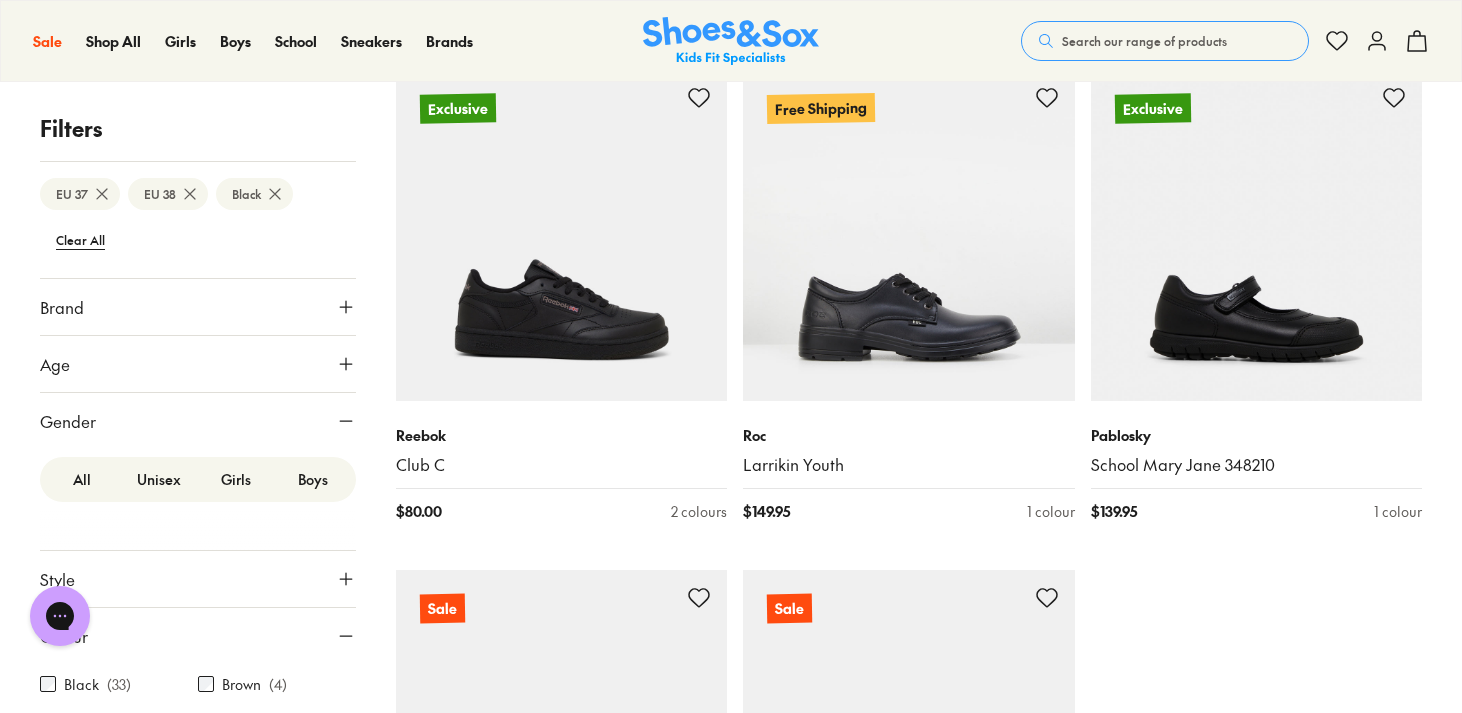 scroll, scrollTop: 4842, scrollLeft: 0, axis: vertical 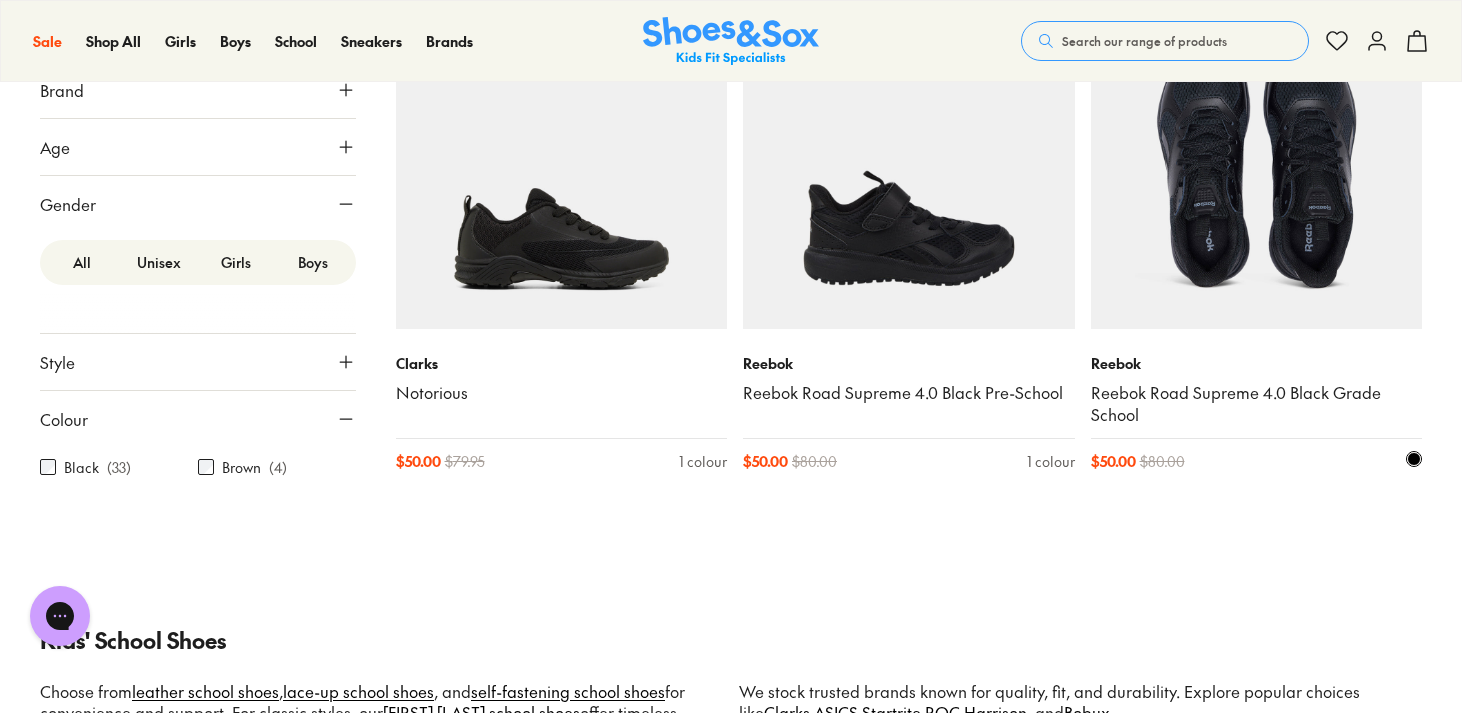 click at bounding box center (1257, 163) 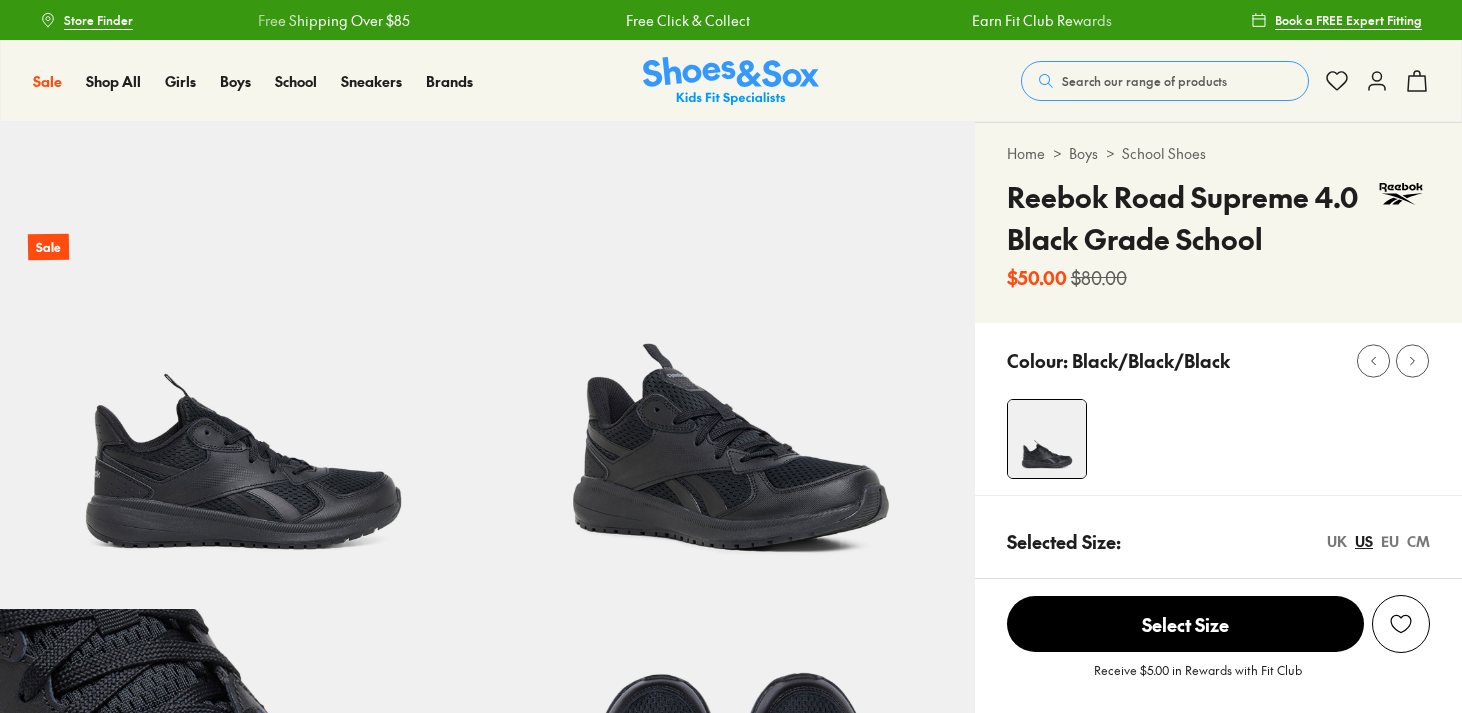 scroll, scrollTop: 0, scrollLeft: 0, axis: both 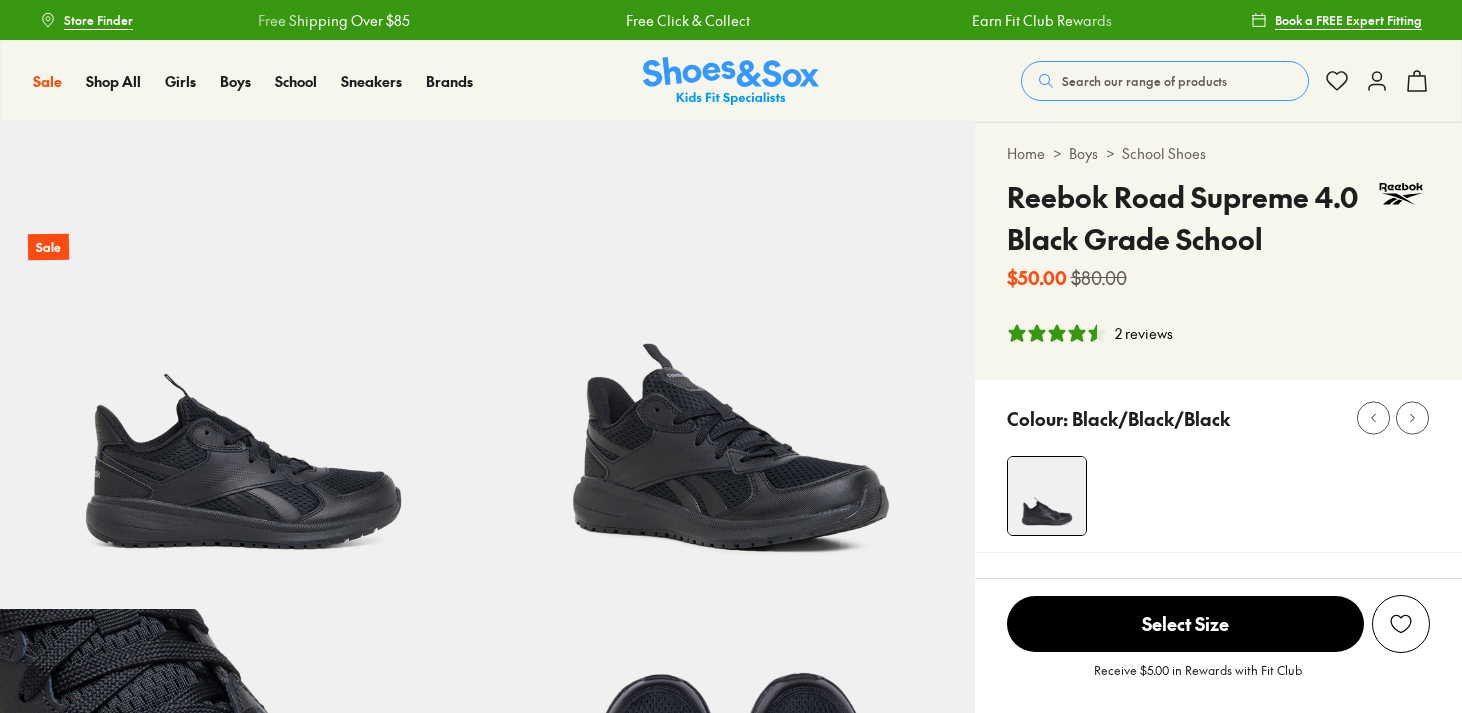 select on "*" 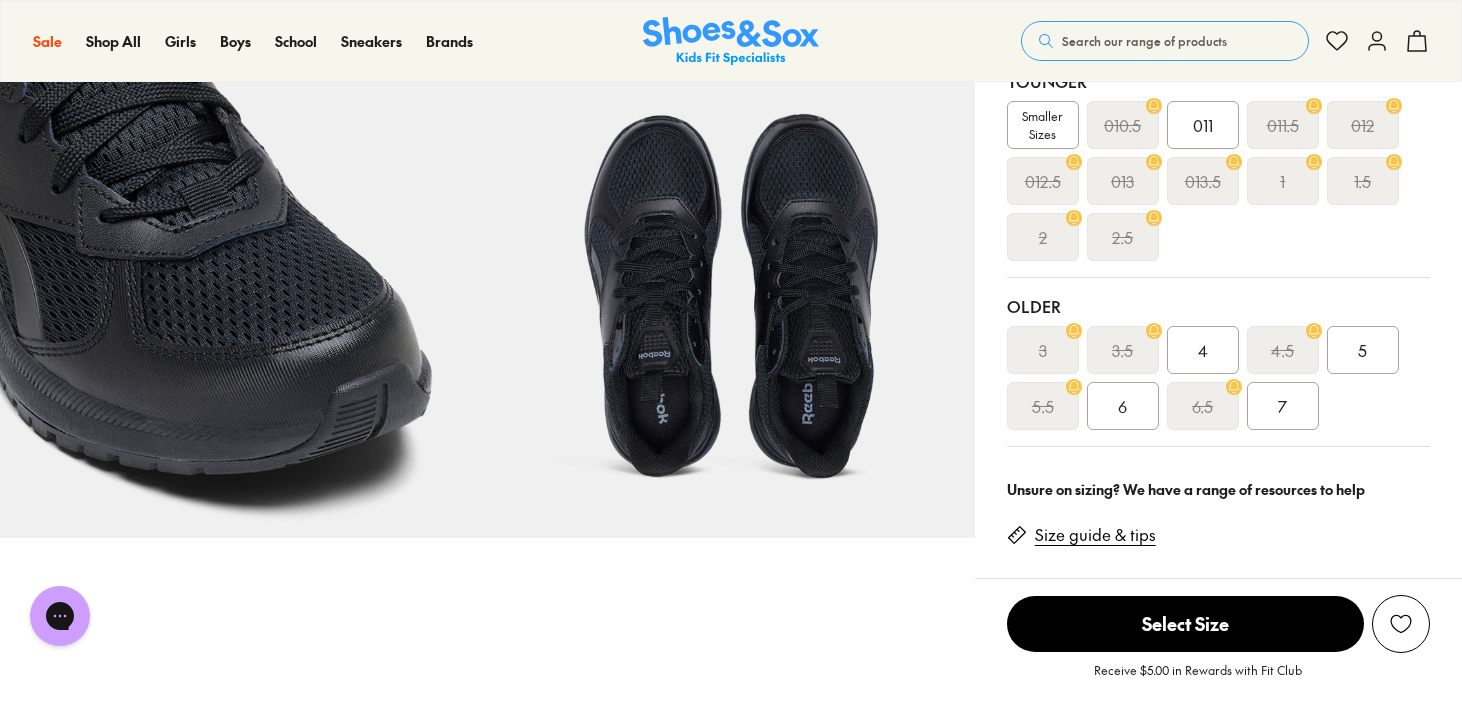 scroll, scrollTop: 570, scrollLeft: 0, axis: vertical 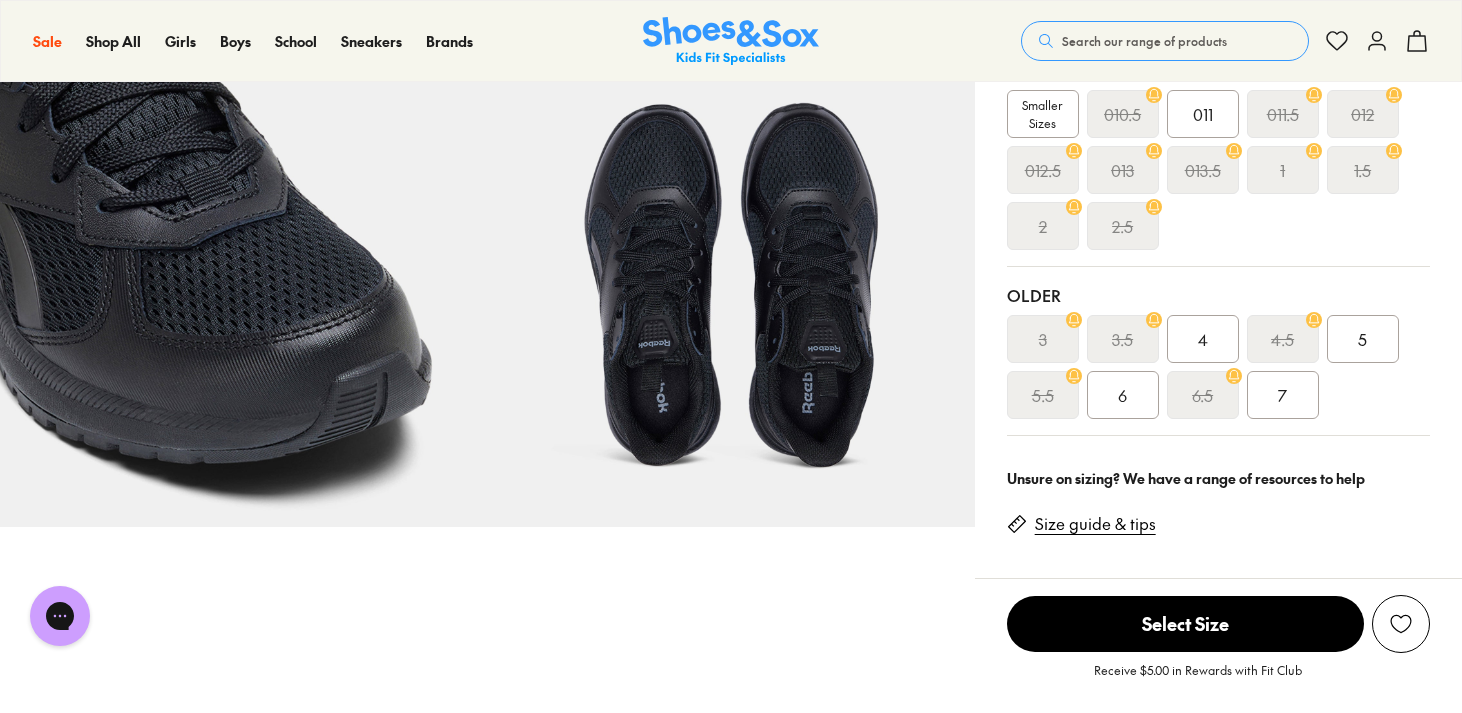 click on "5" at bounding box center [1363, 339] 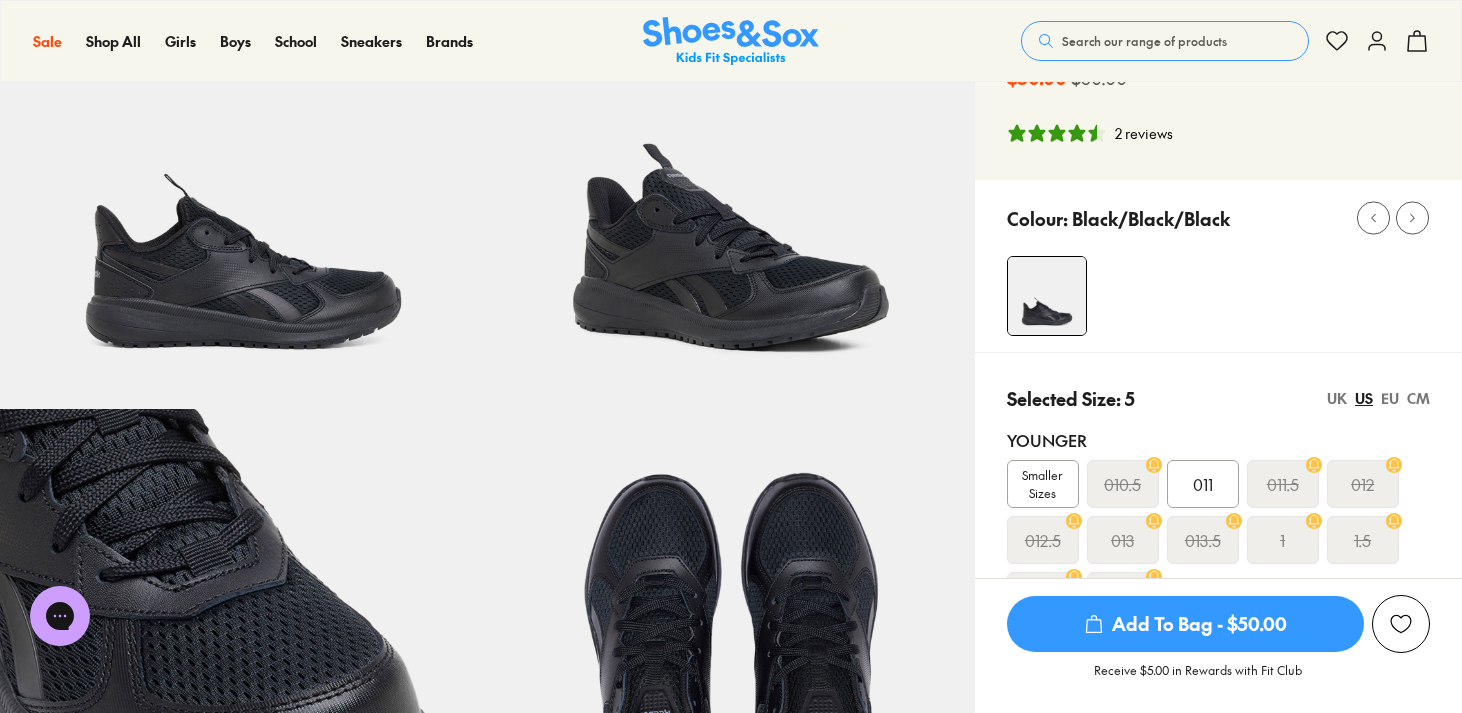 scroll, scrollTop: 203, scrollLeft: 0, axis: vertical 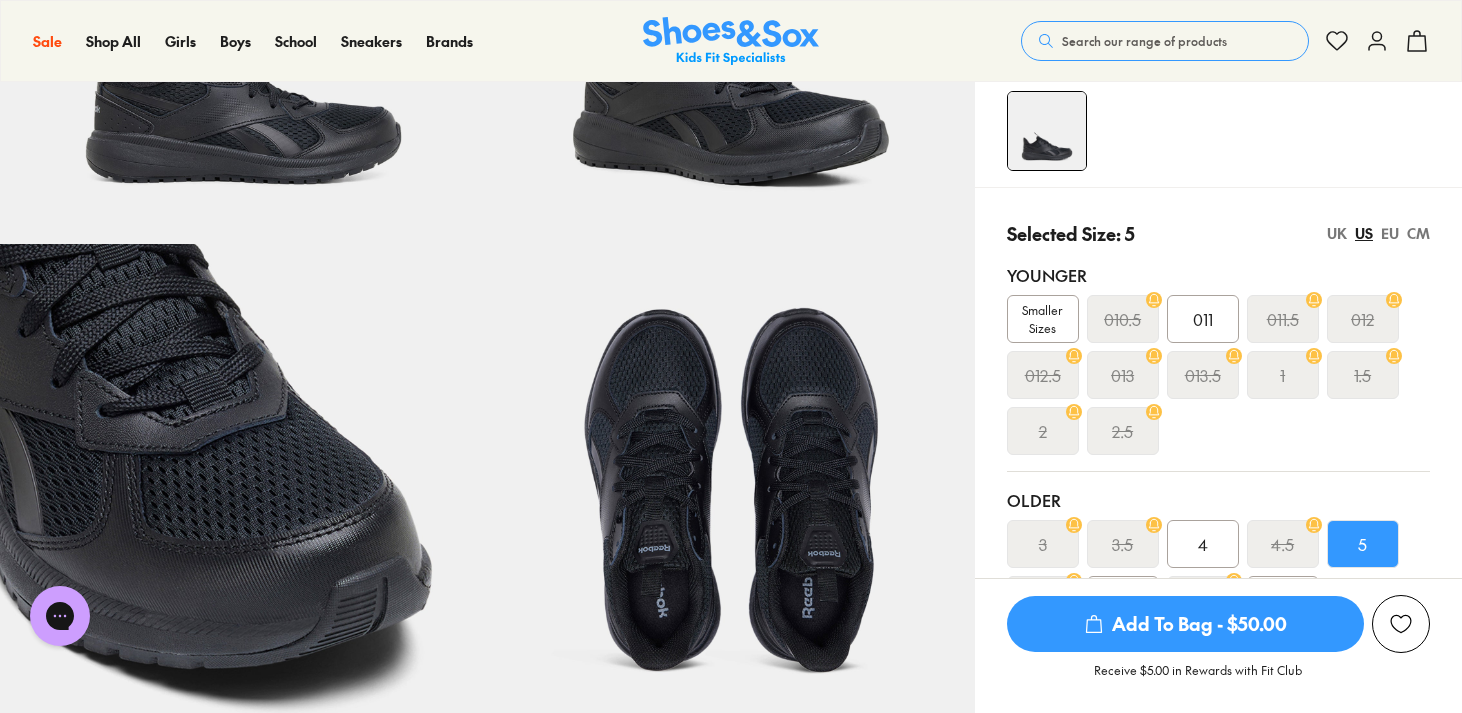 click on "EU" at bounding box center [1390, 233] 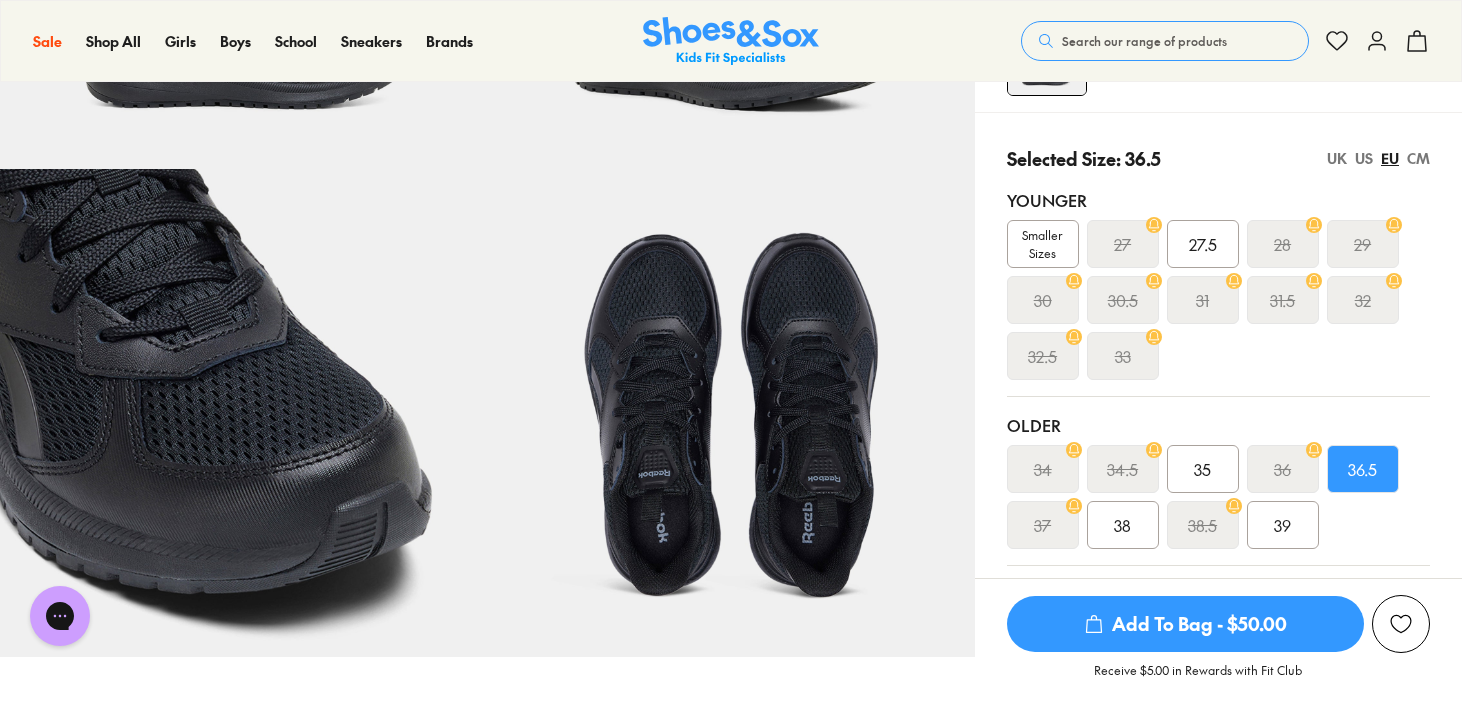 scroll, scrollTop: 445, scrollLeft: 0, axis: vertical 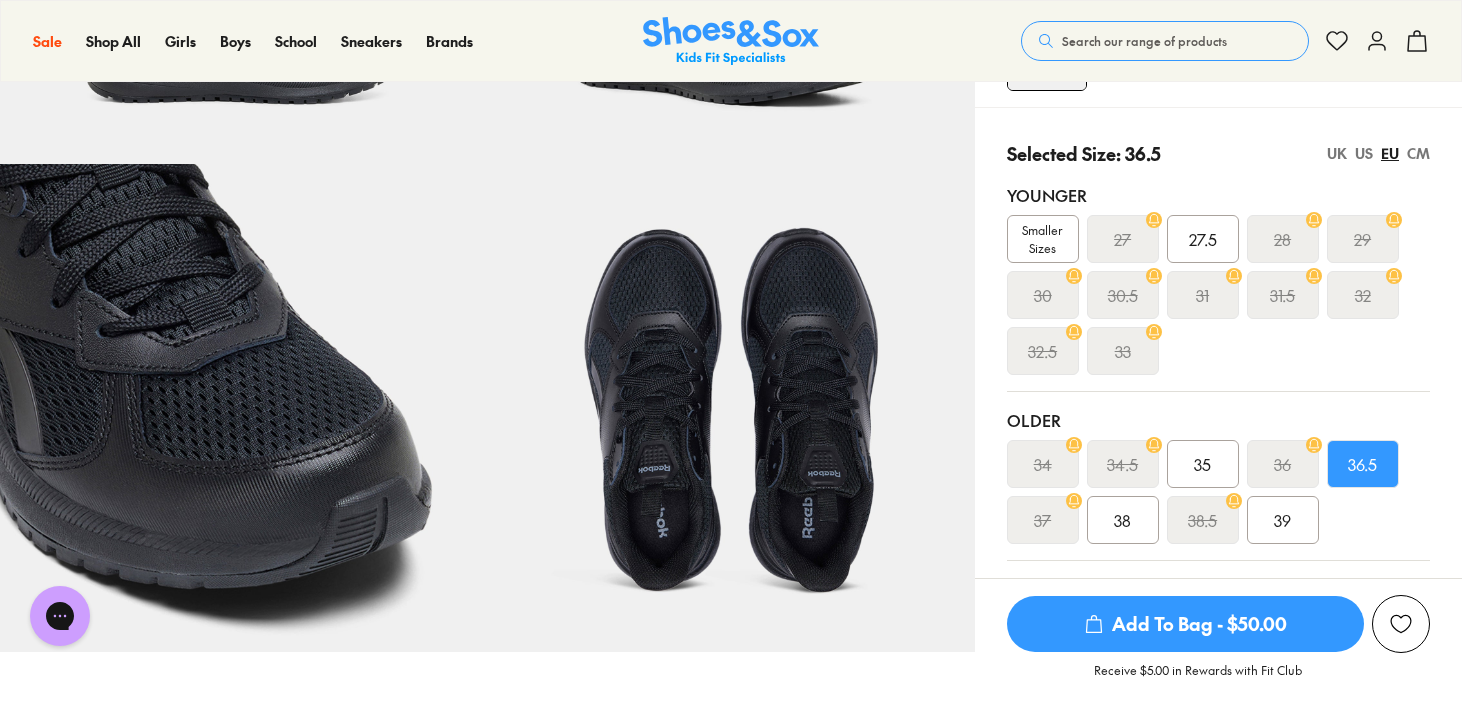 click on "38" at bounding box center [1122, 520] 